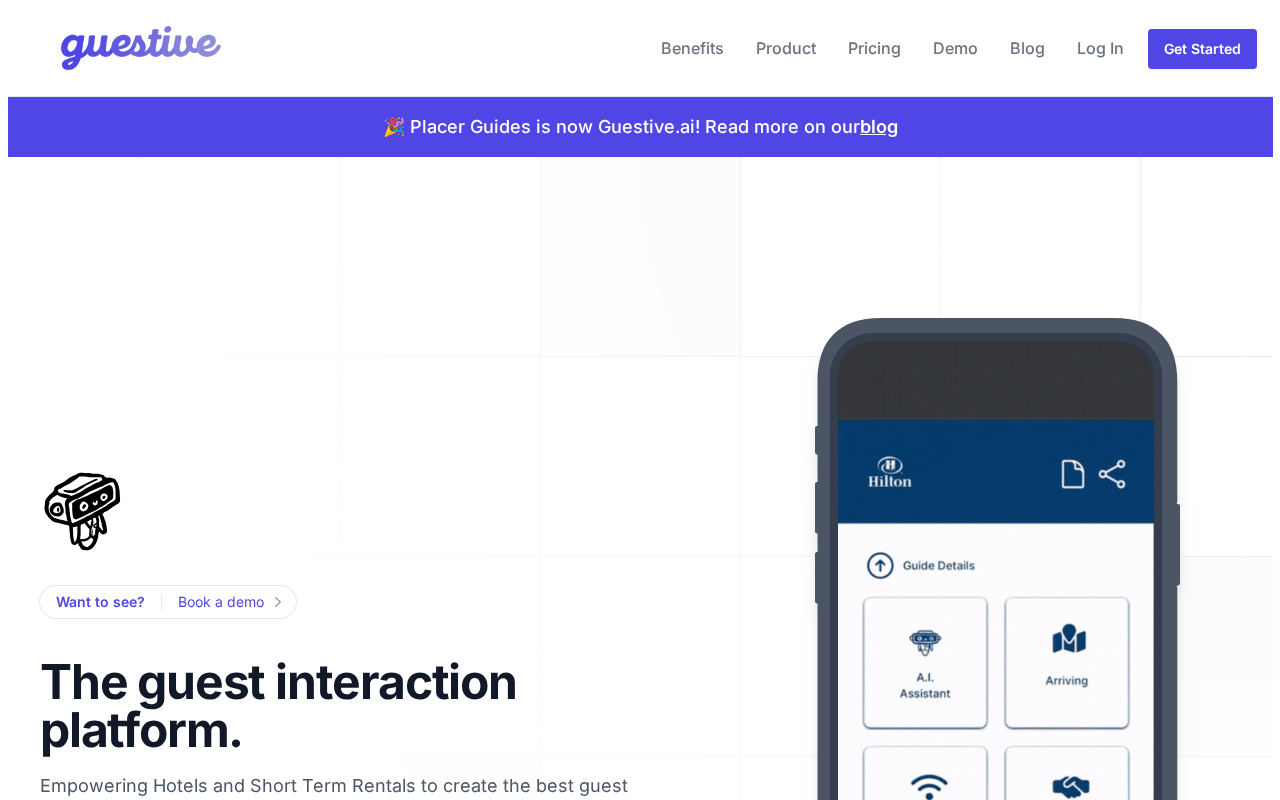 scroll, scrollTop: 0, scrollLeft: 0, axis: both 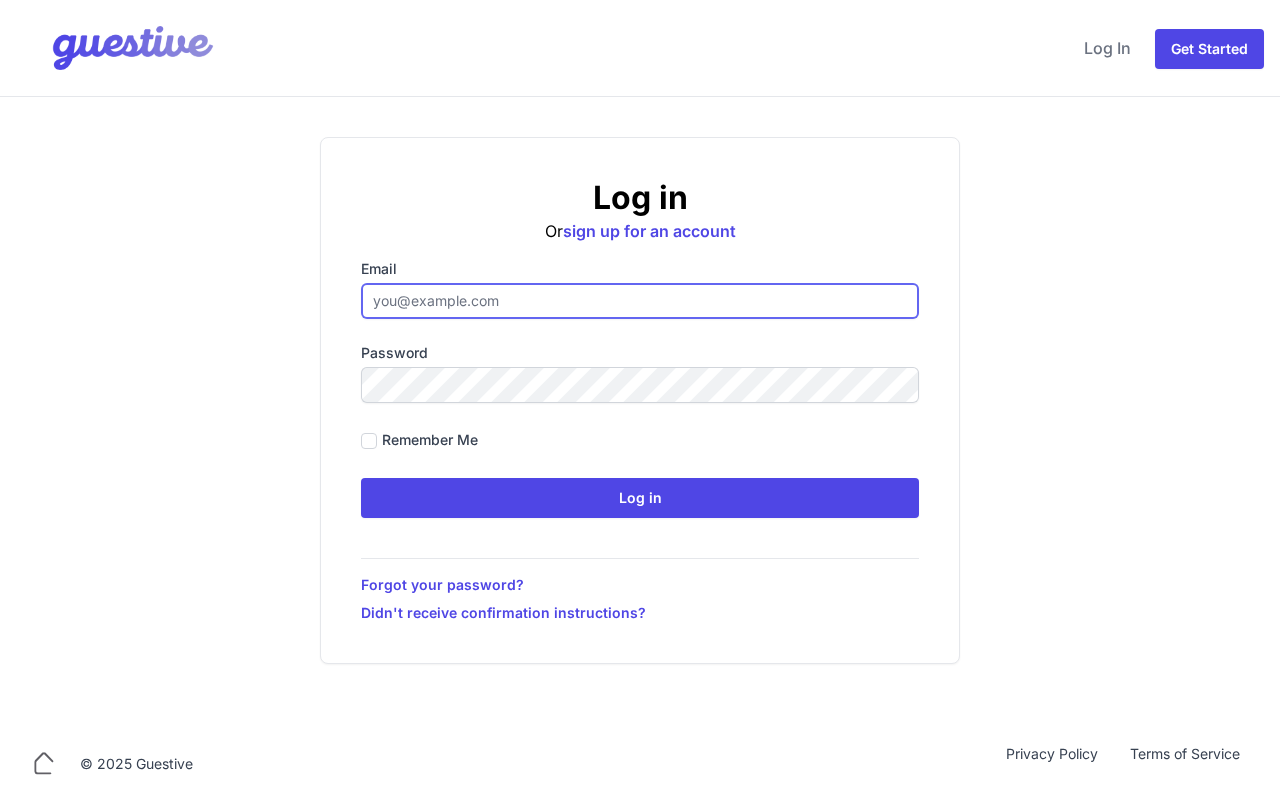 type on "gemma@myboutiquestay.co.uk" 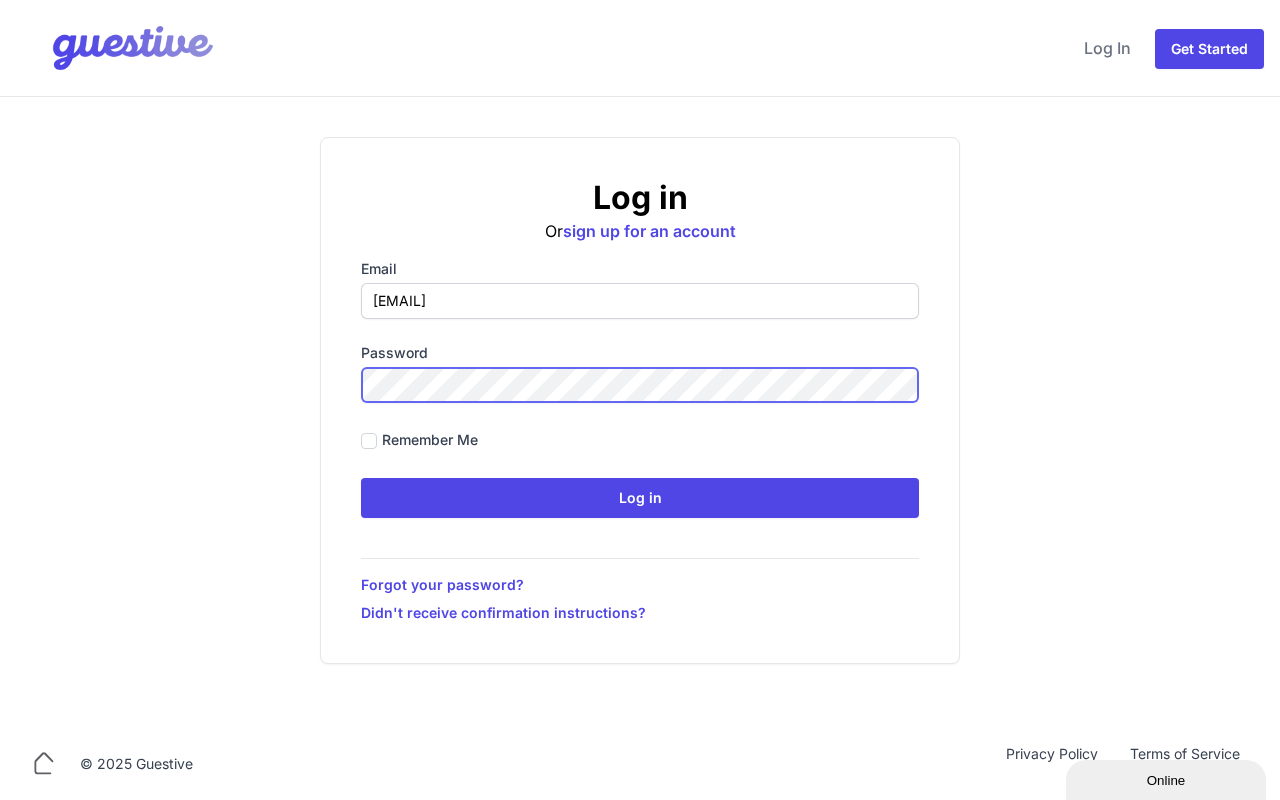 scroll, scrollTop: 0, scrollLeft: 0, axis: both 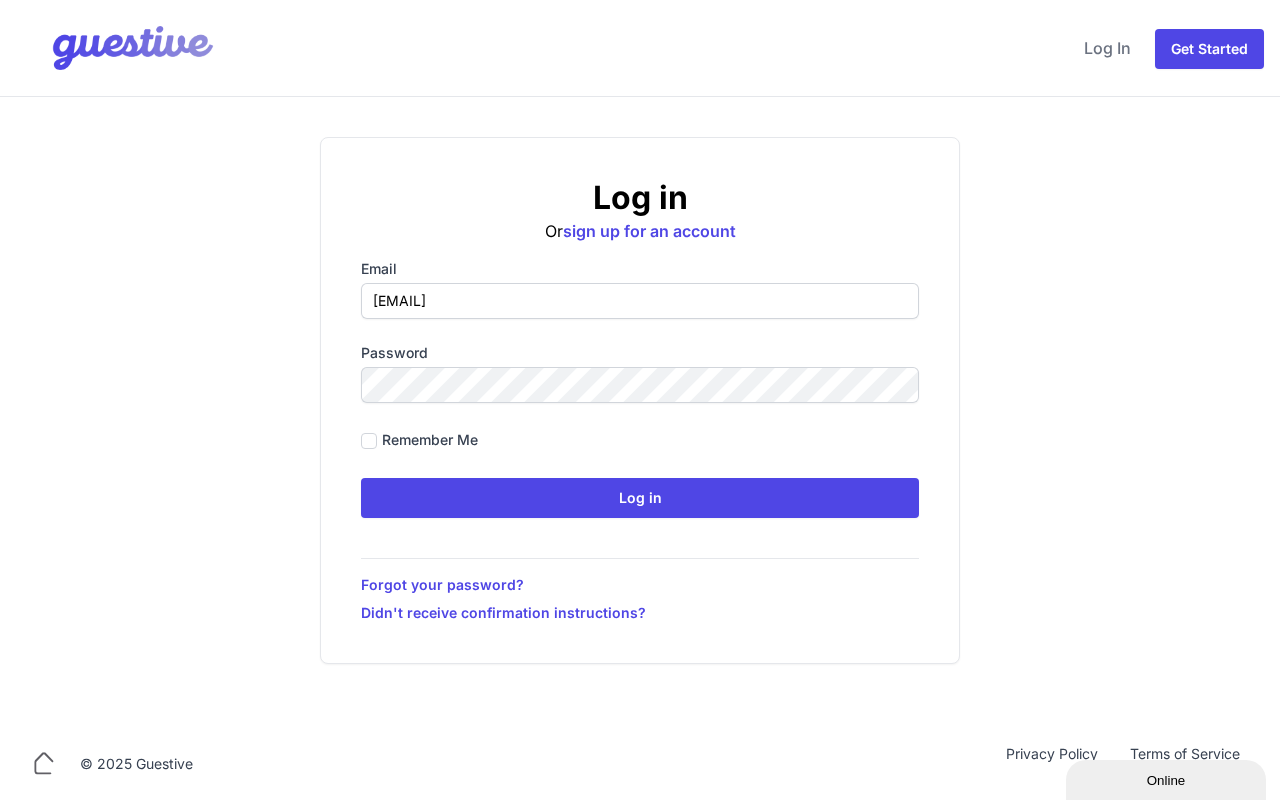 click on "Email
gemma@myboutiquestay.co.uk
Password
Remember me
Log in" at bounding box center (640, 388) 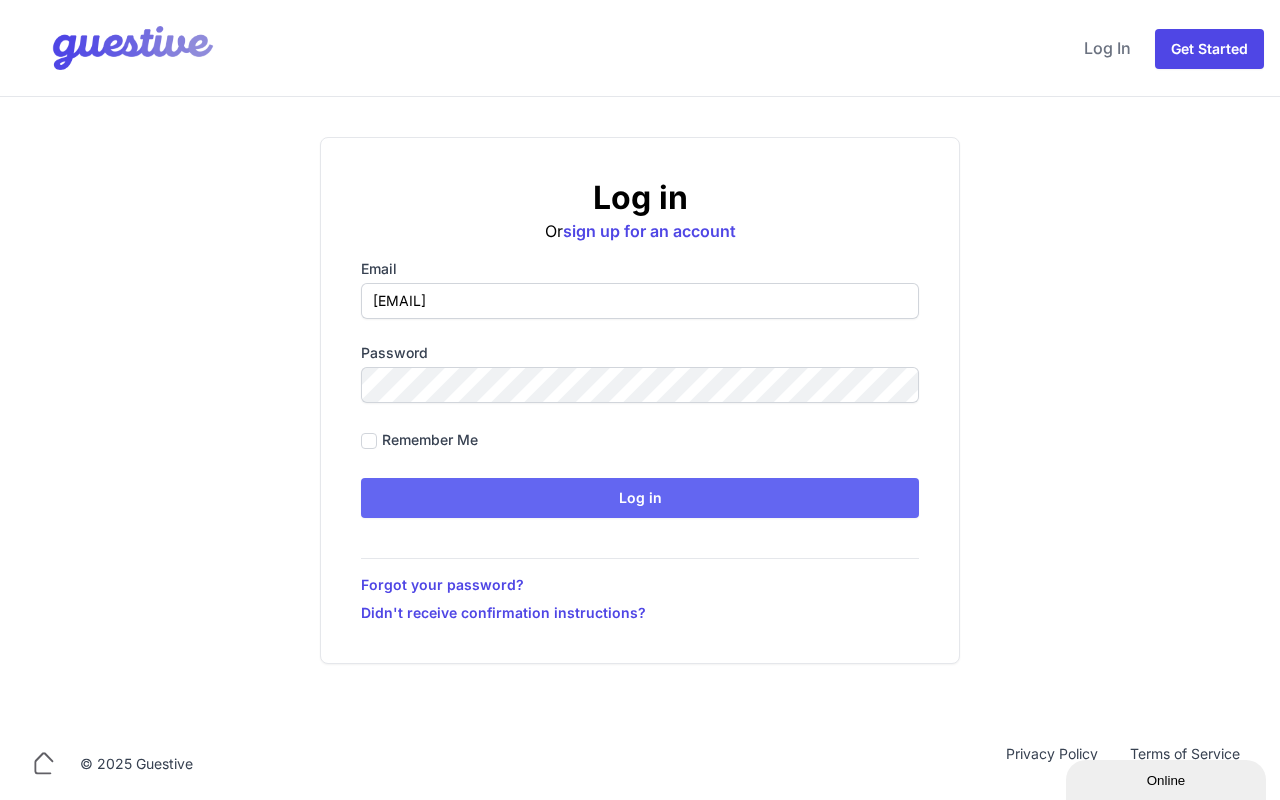 click on "Log in" at bounding box center [640, 498] 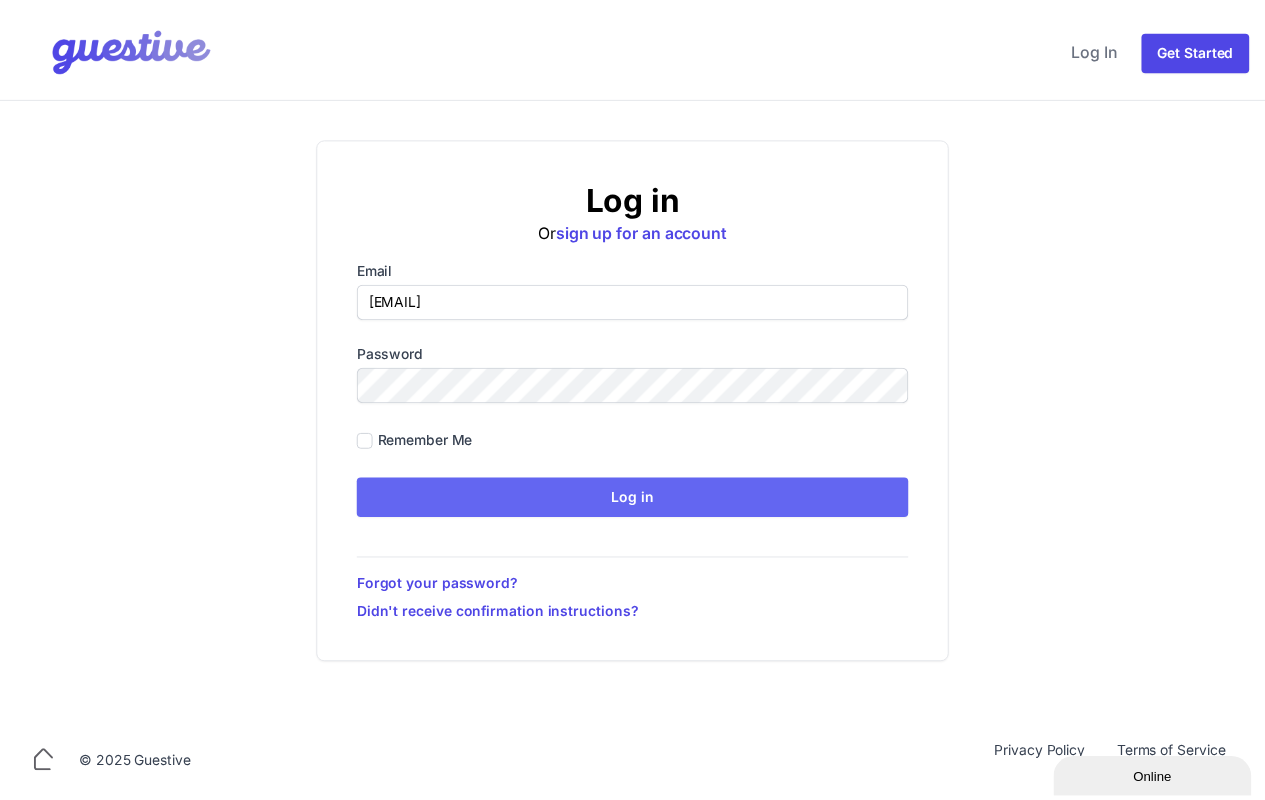 scroll, scrollTop: 0, scrollLeft: 0, axis: both 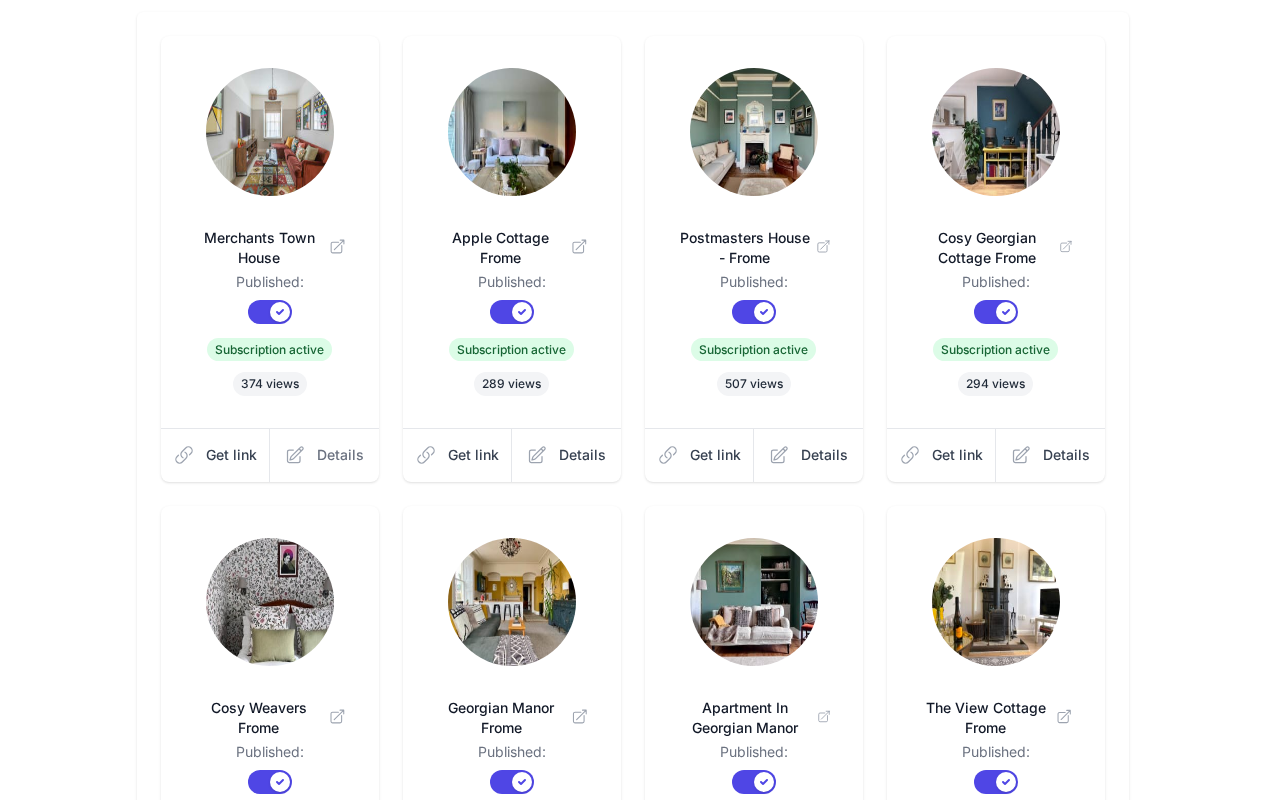 click on "Details" at bounding box center [340, 455] 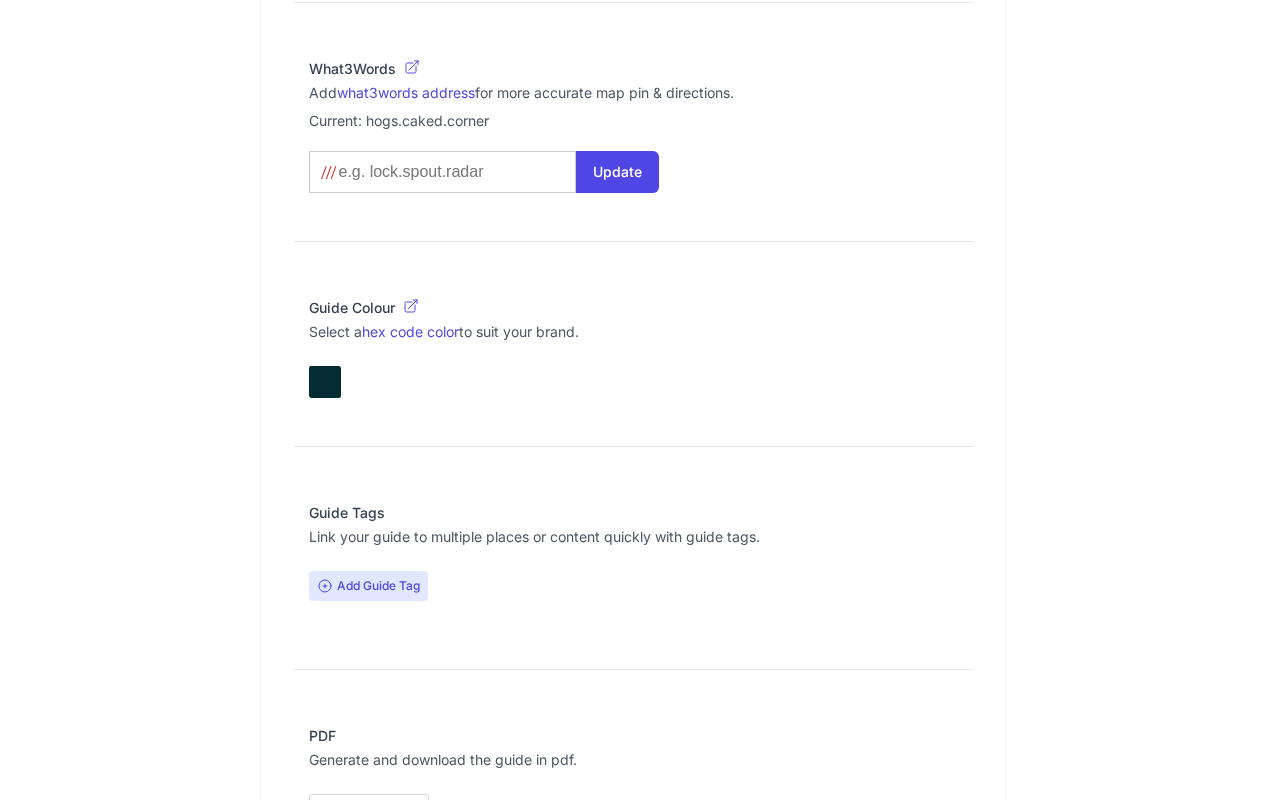 scroll, scrollTop: 1550, scrollLeft: 0, axis: vertical 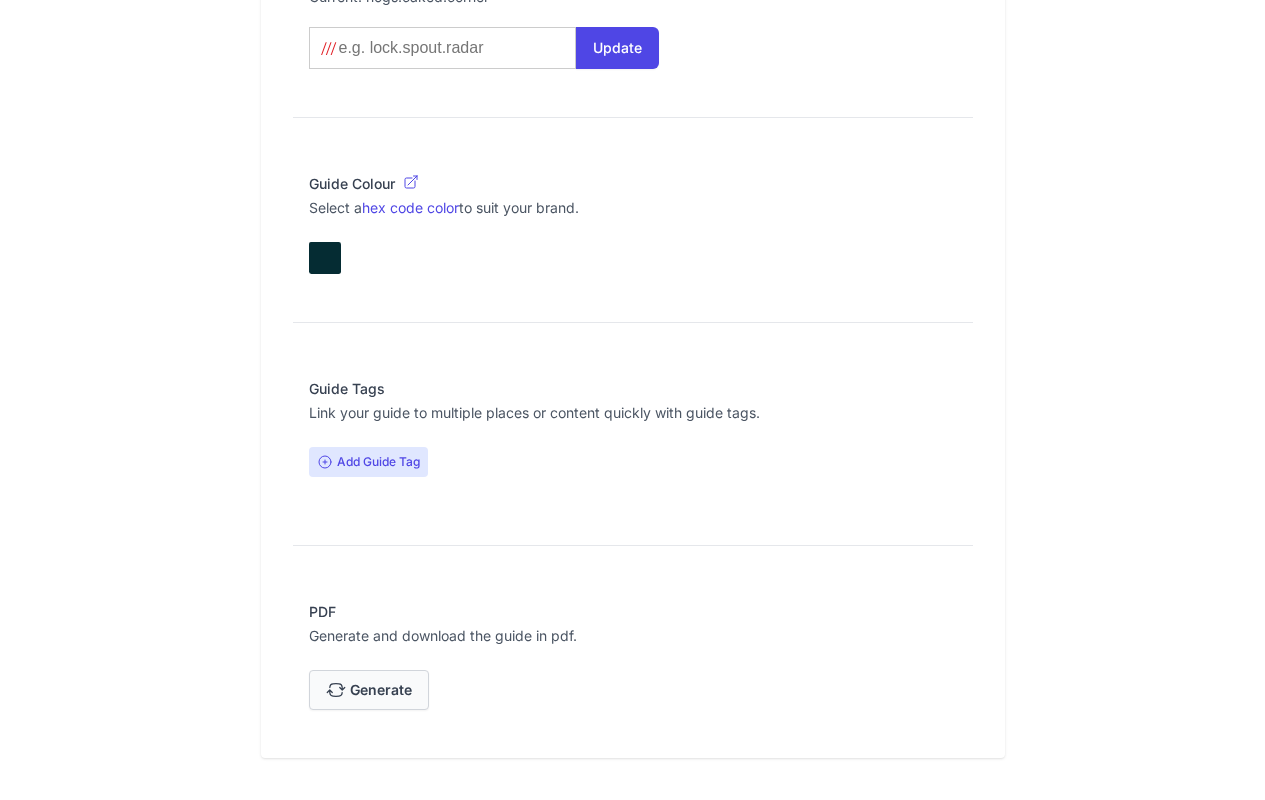 click on "Generate" at bounding box center (381, 690) 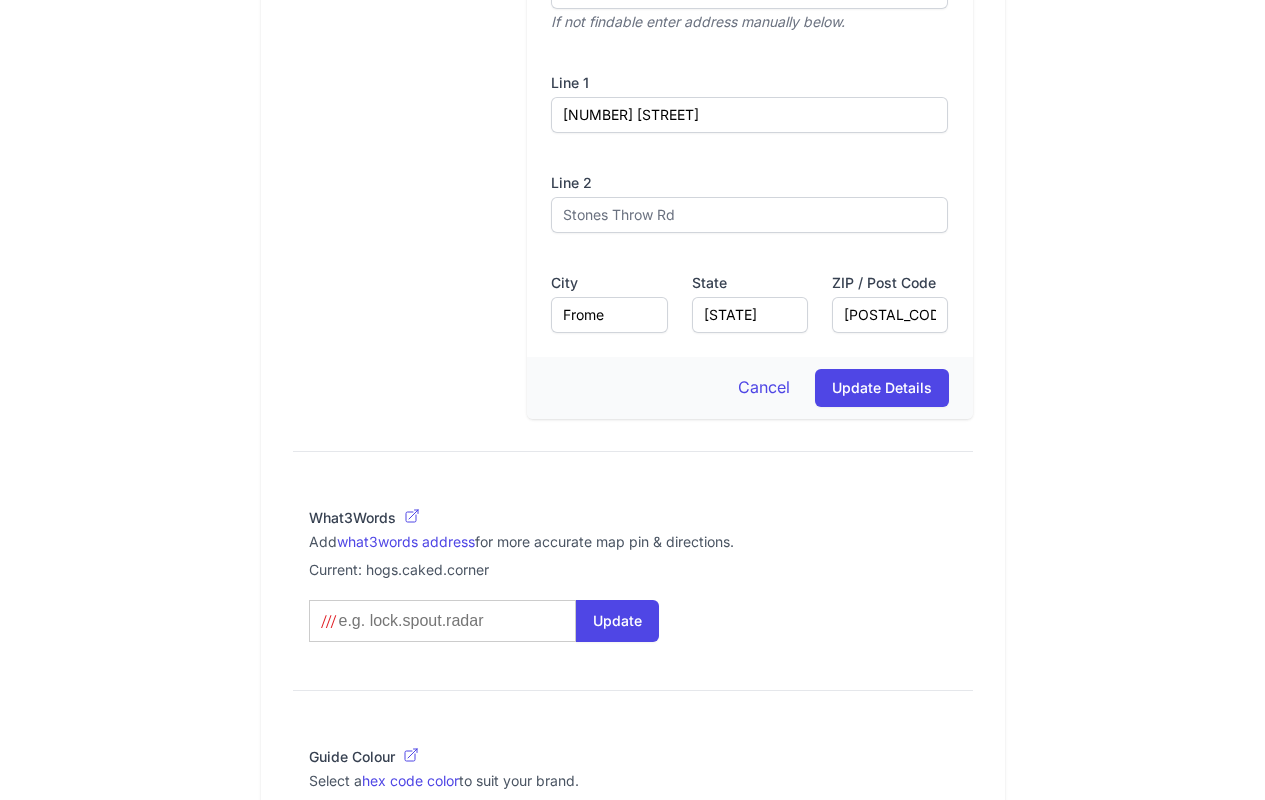 scroll, scrollTop: 1628, scrollLeft: 0, axis: vertical 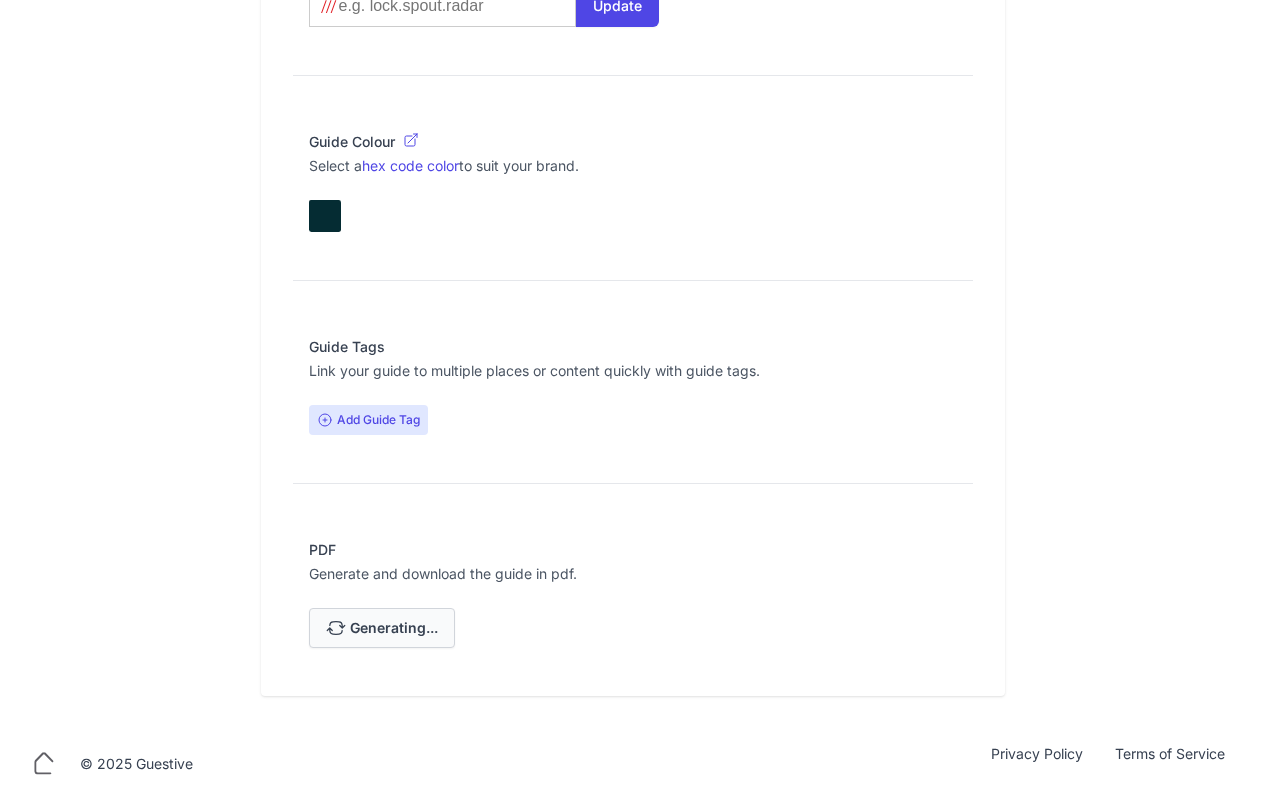 click on "Generating..." at bounding box center (394, 628) 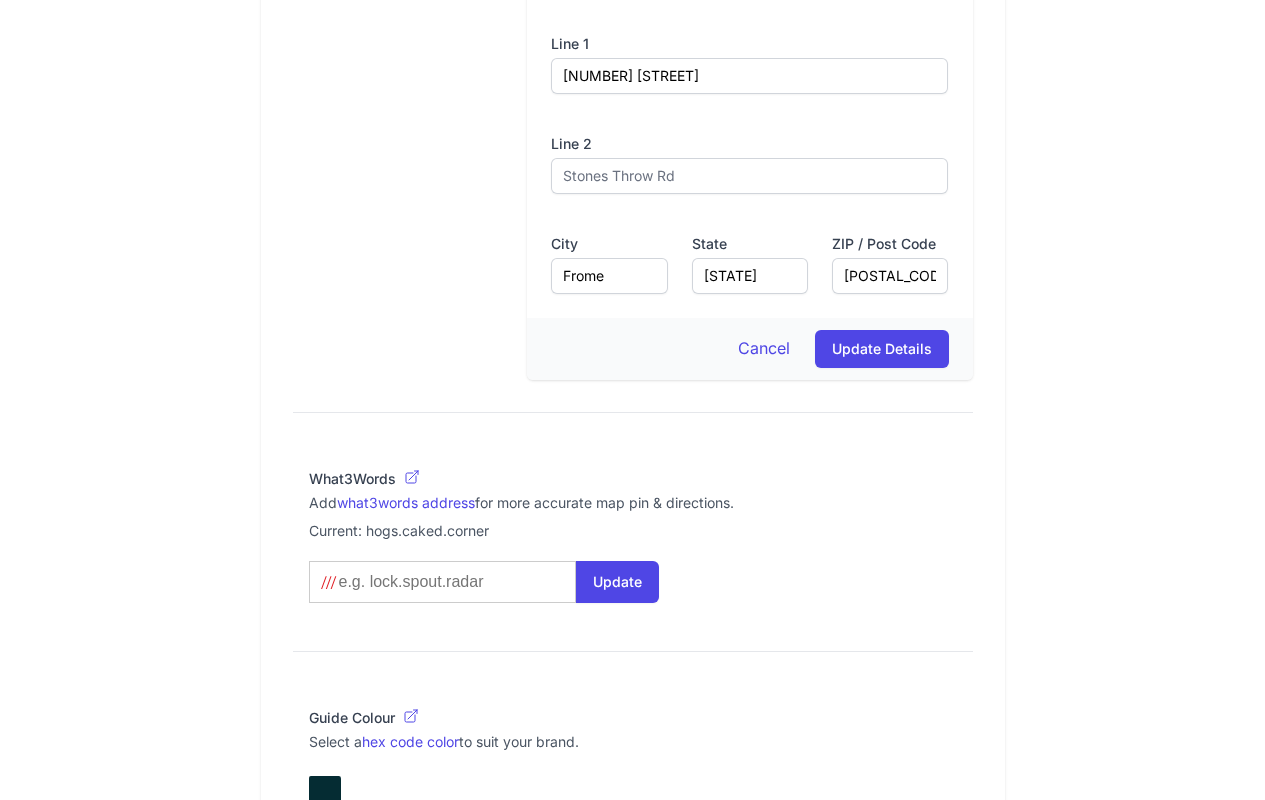 scroll, scrollTop: 1628, scrollLeft: 0, axis: vertical 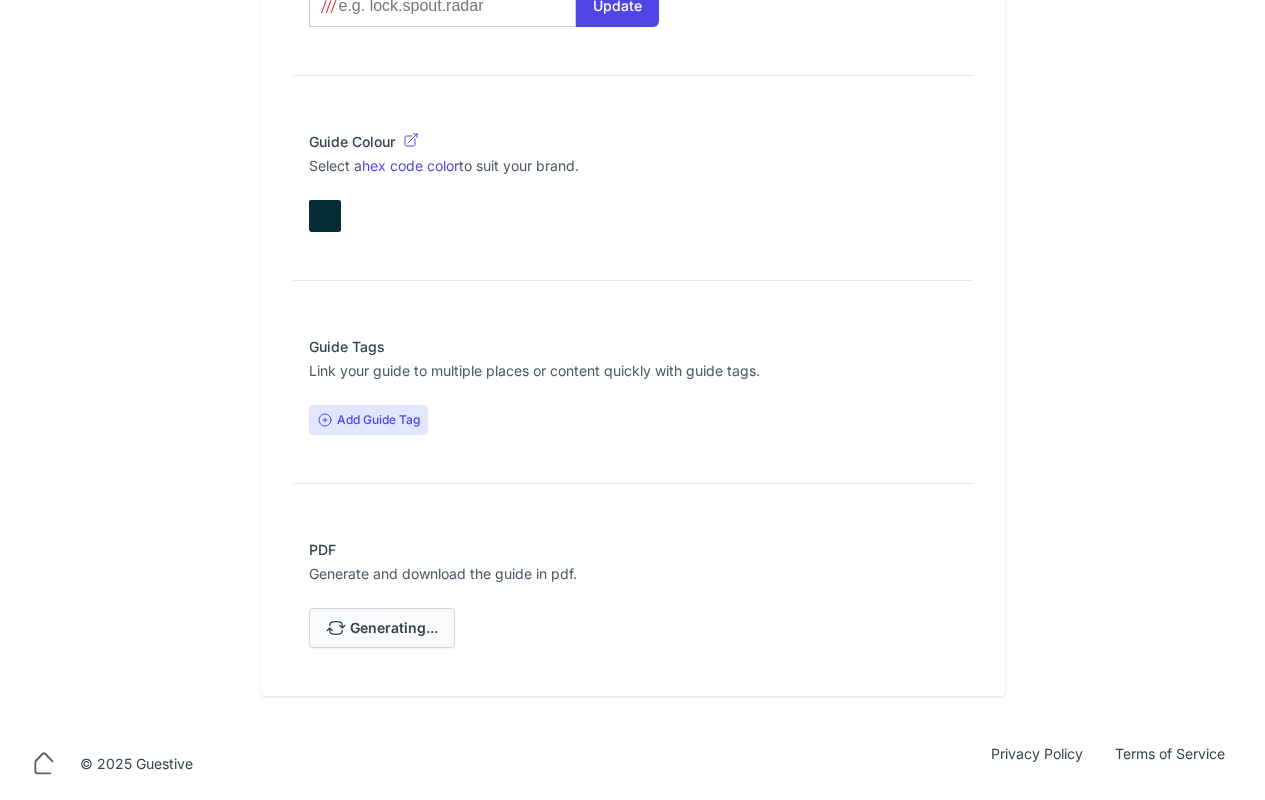 click on "Generating..." at bounding box center (394, 628) 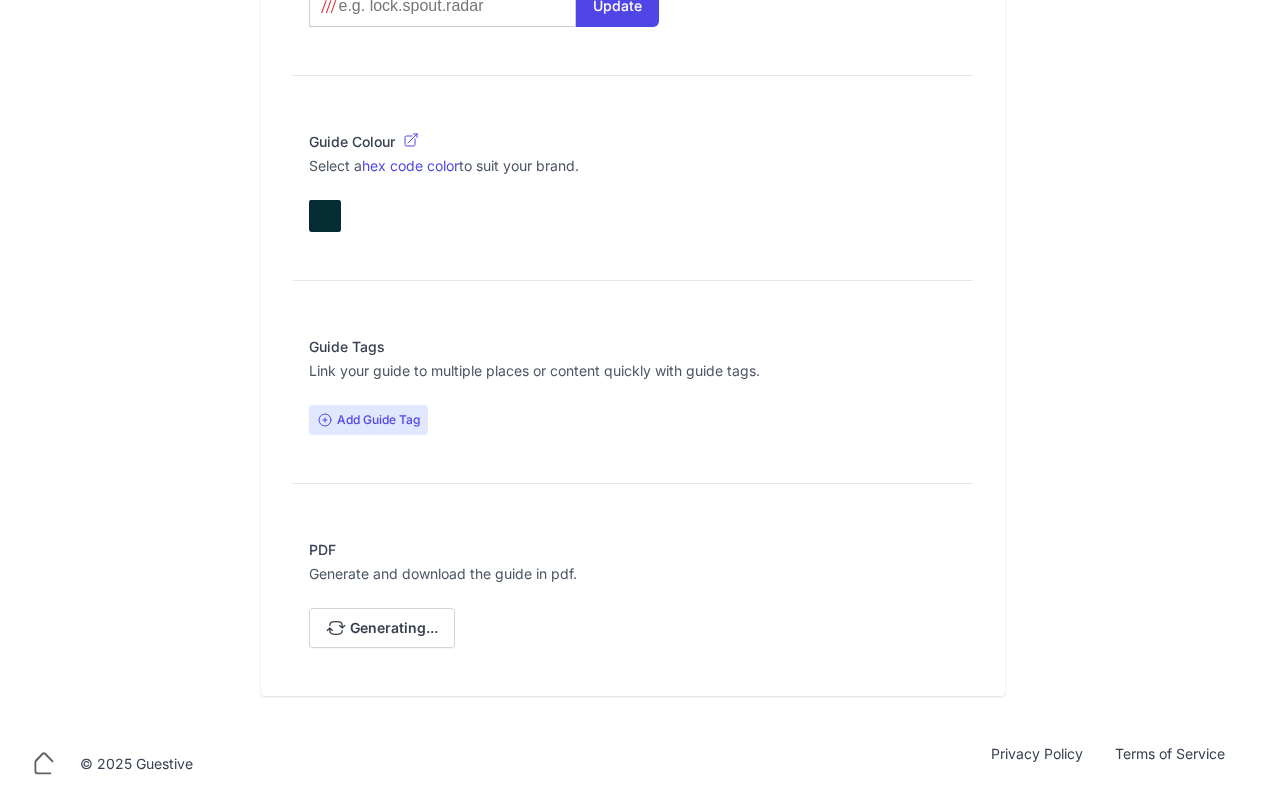 scroll, scrollTop: 0, scrollLeft: 0, axis: both 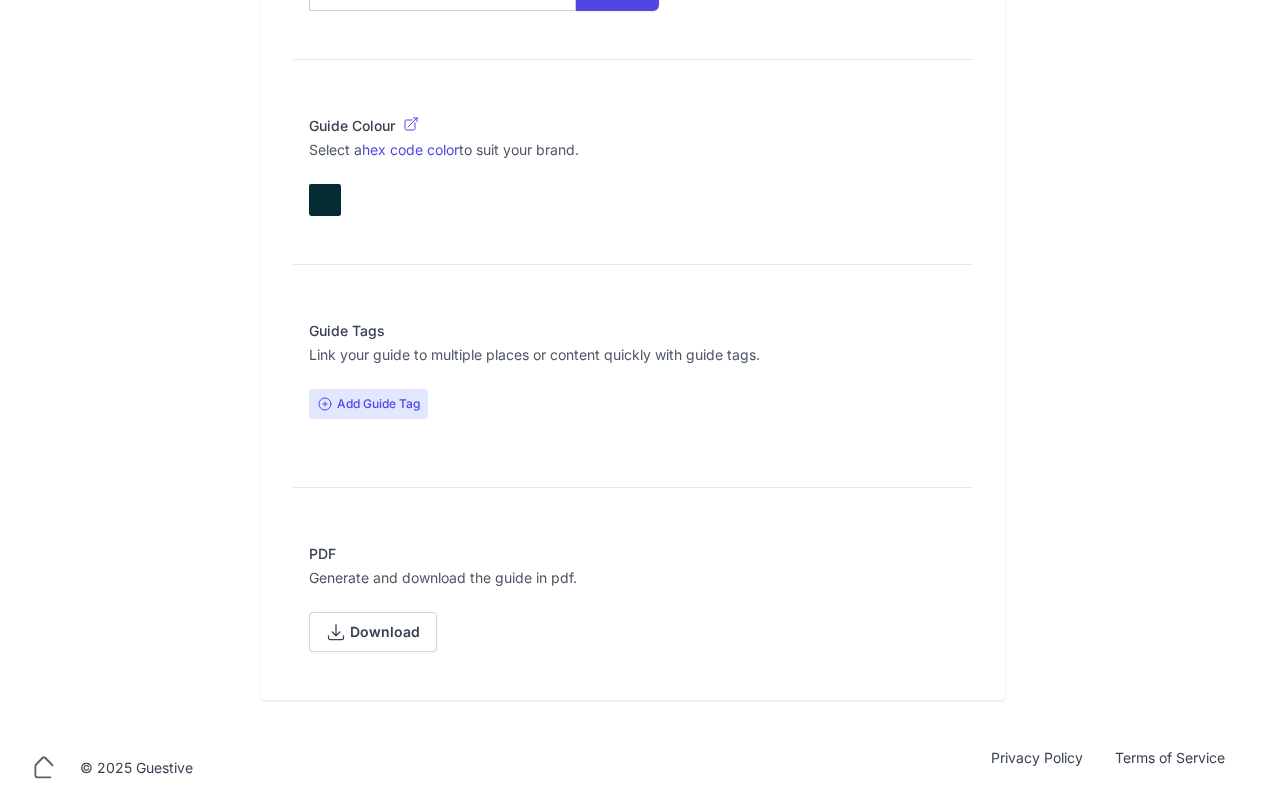 click on "PDF
Generate and download the guide in pdf.
Download" at bounding box center [633, 598] 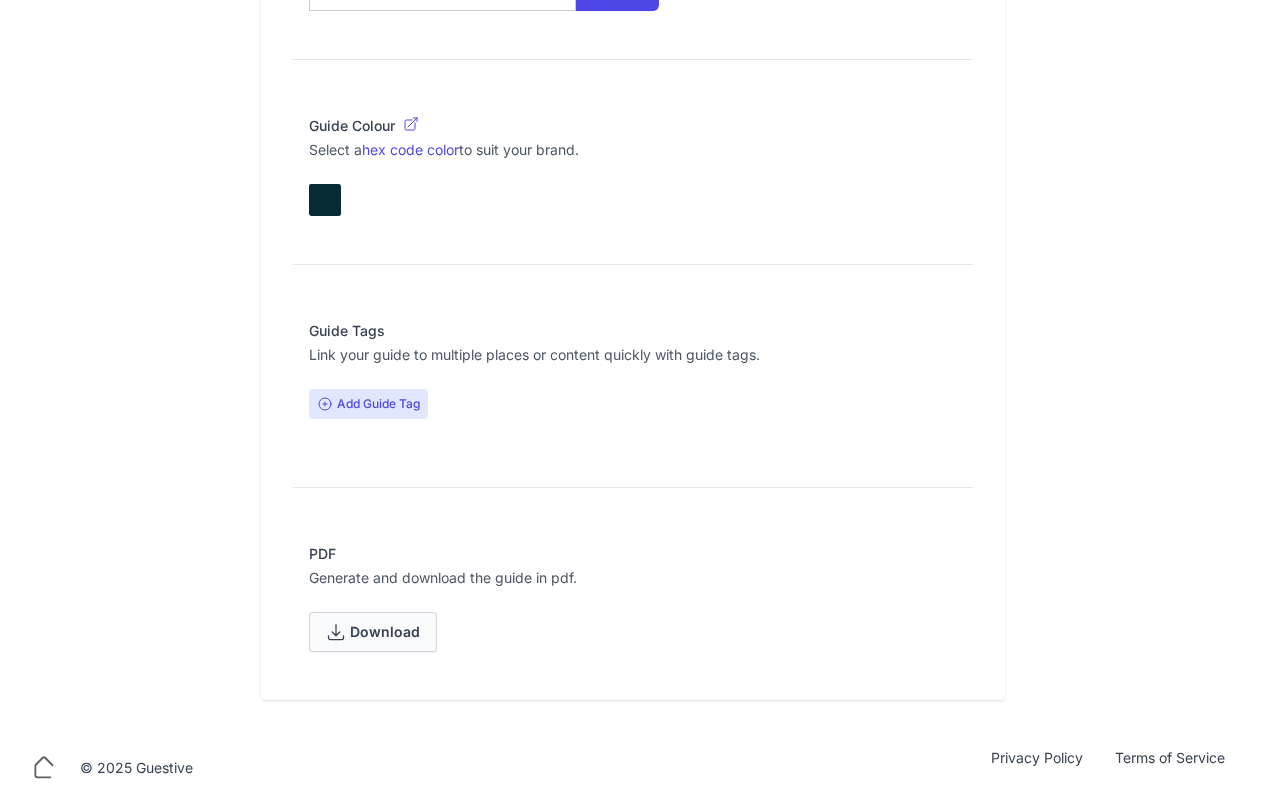 scroll, scrollTop: 1608, scrollLeft: 0, axis: vertical 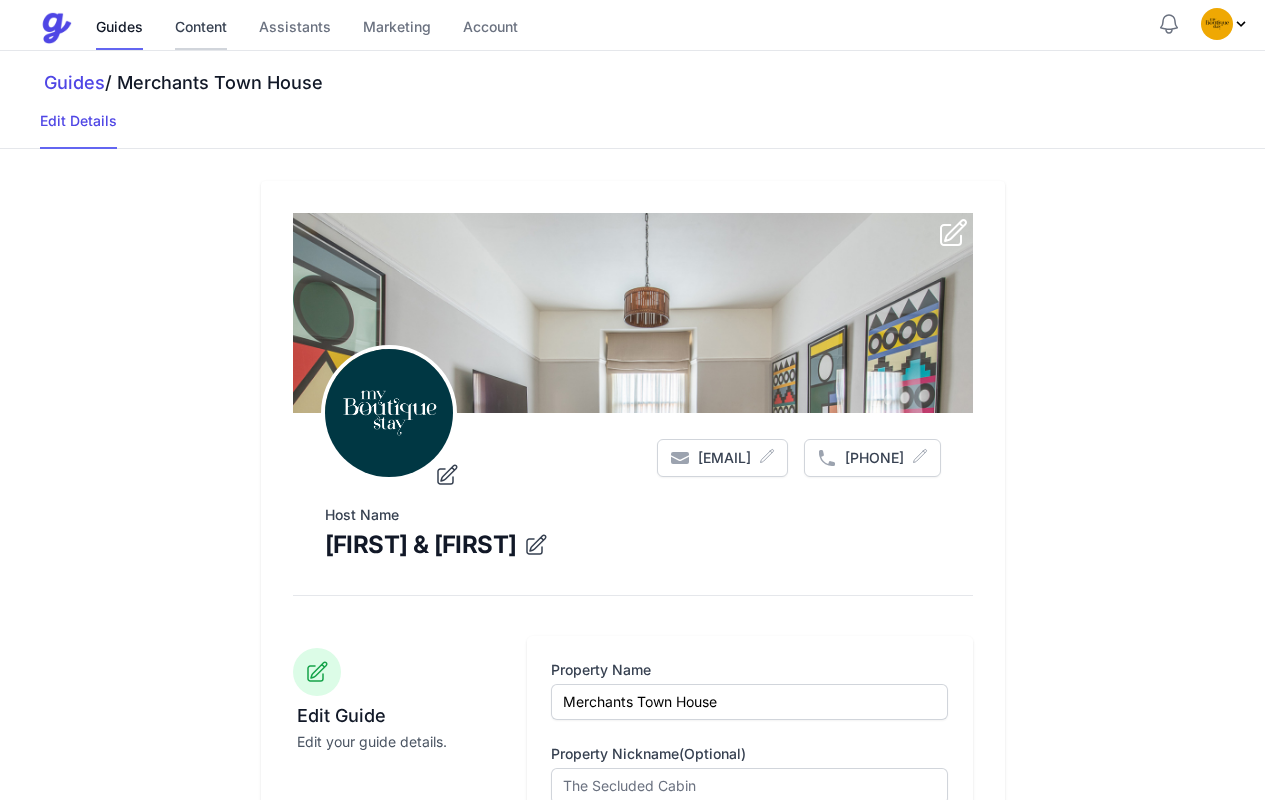 click on "Content" at bounding box center [201, 28] 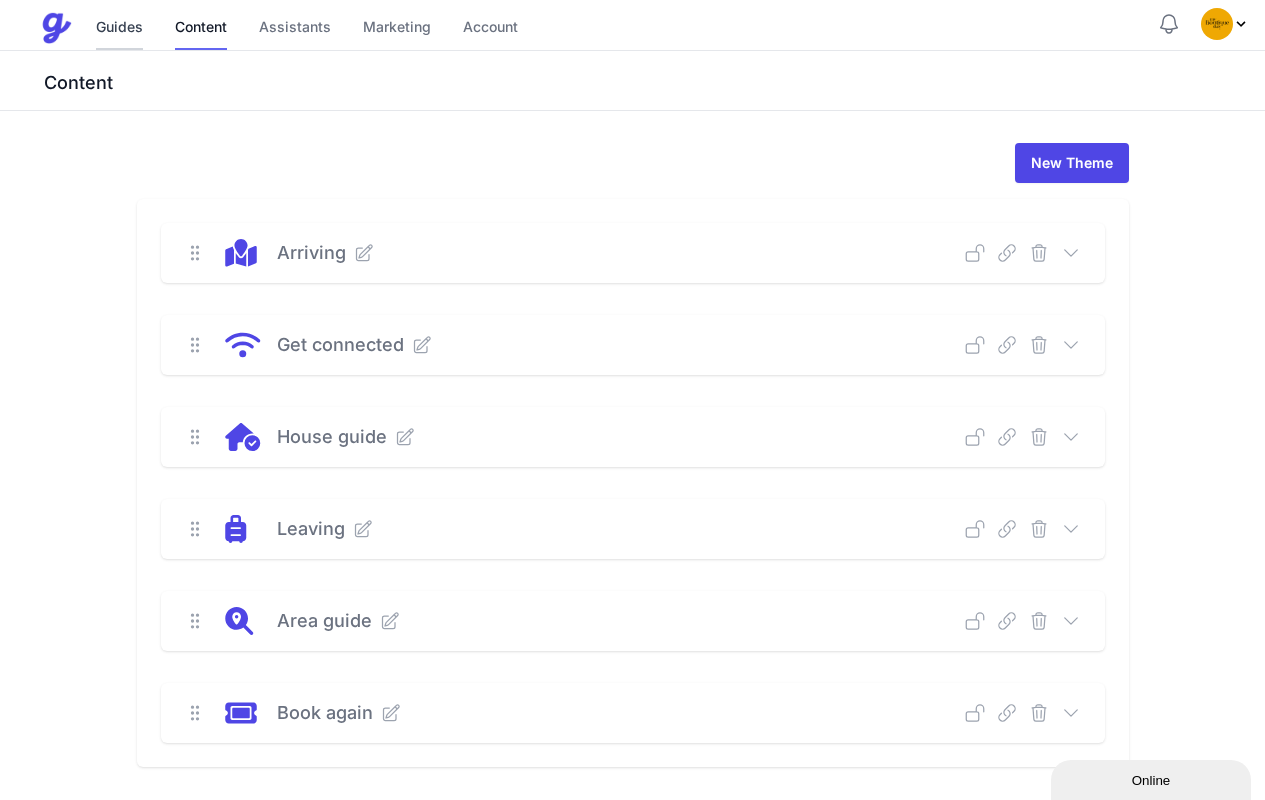 scroll, scrollTop: 0, scrollLeft: 0, axis: both 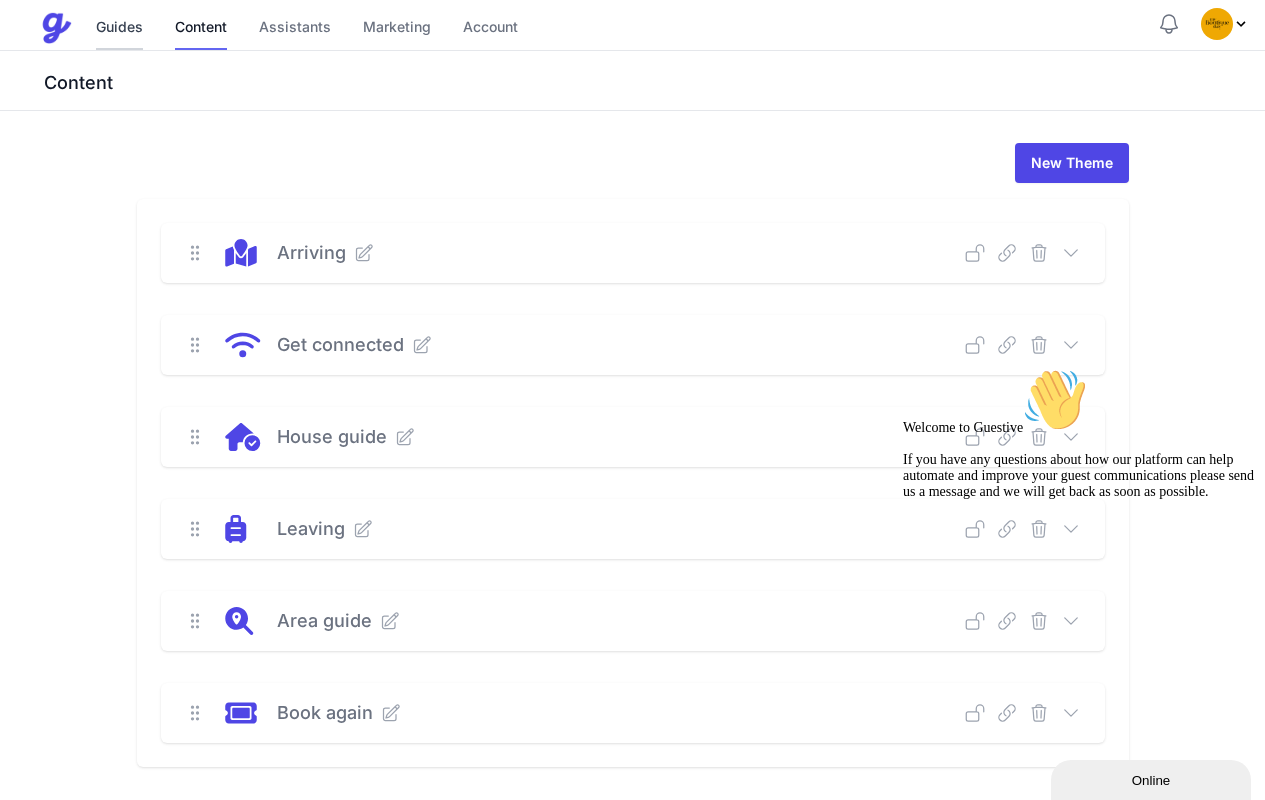 click on "Guides" at bounding box center (119, 28) 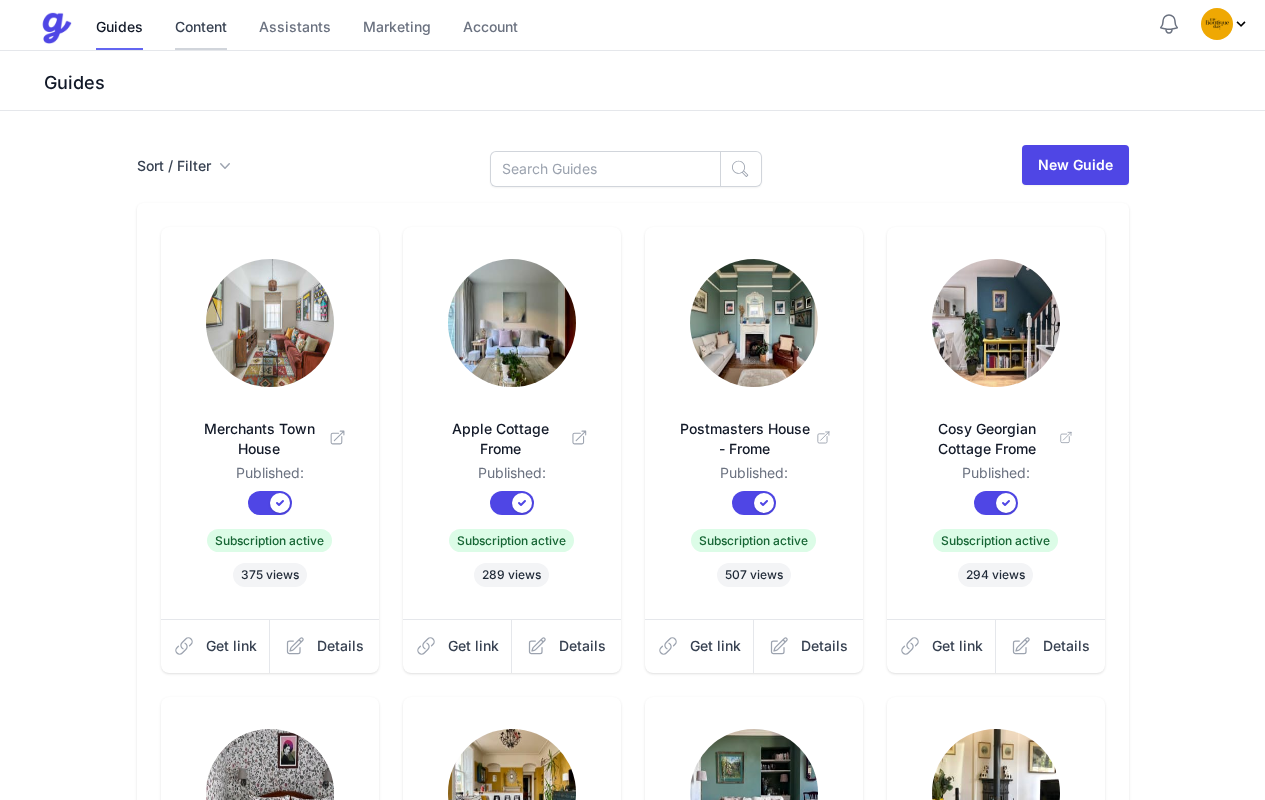 click on "Content" at bounding box center [201, 28] 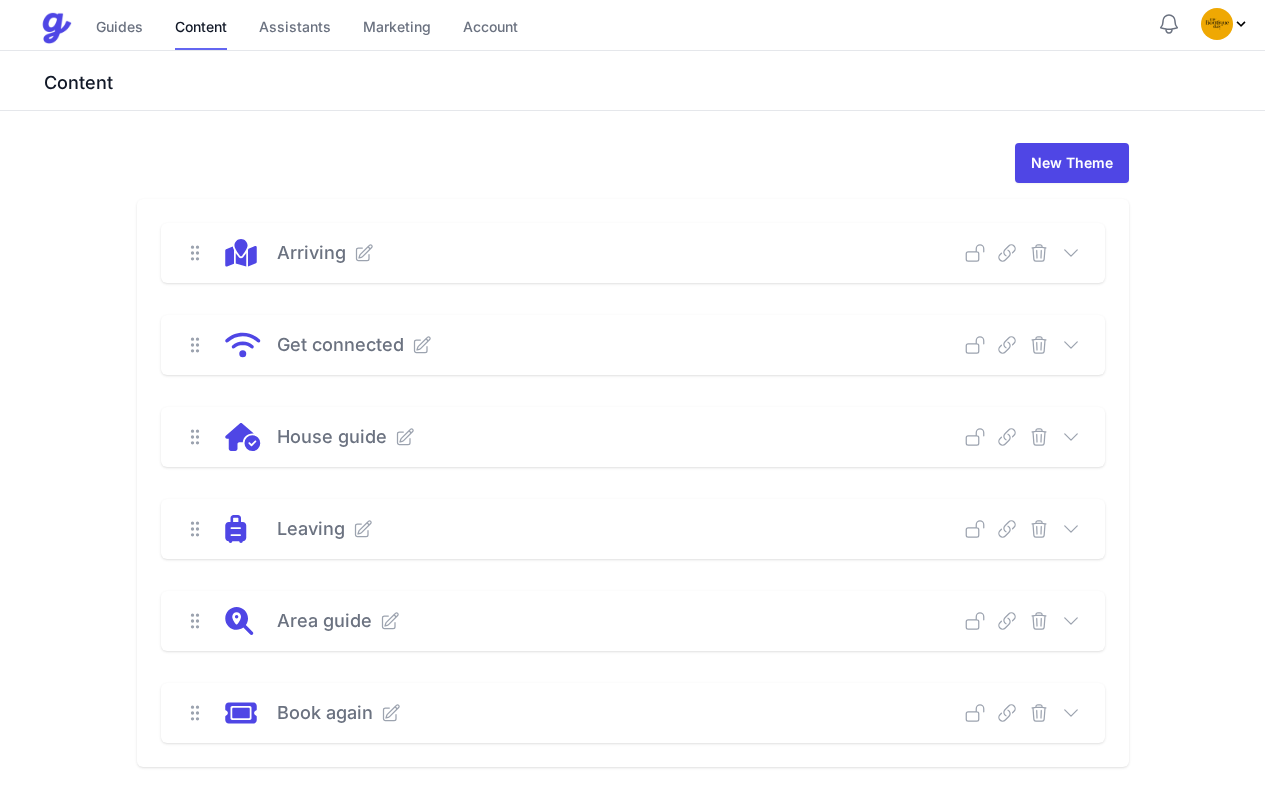 click 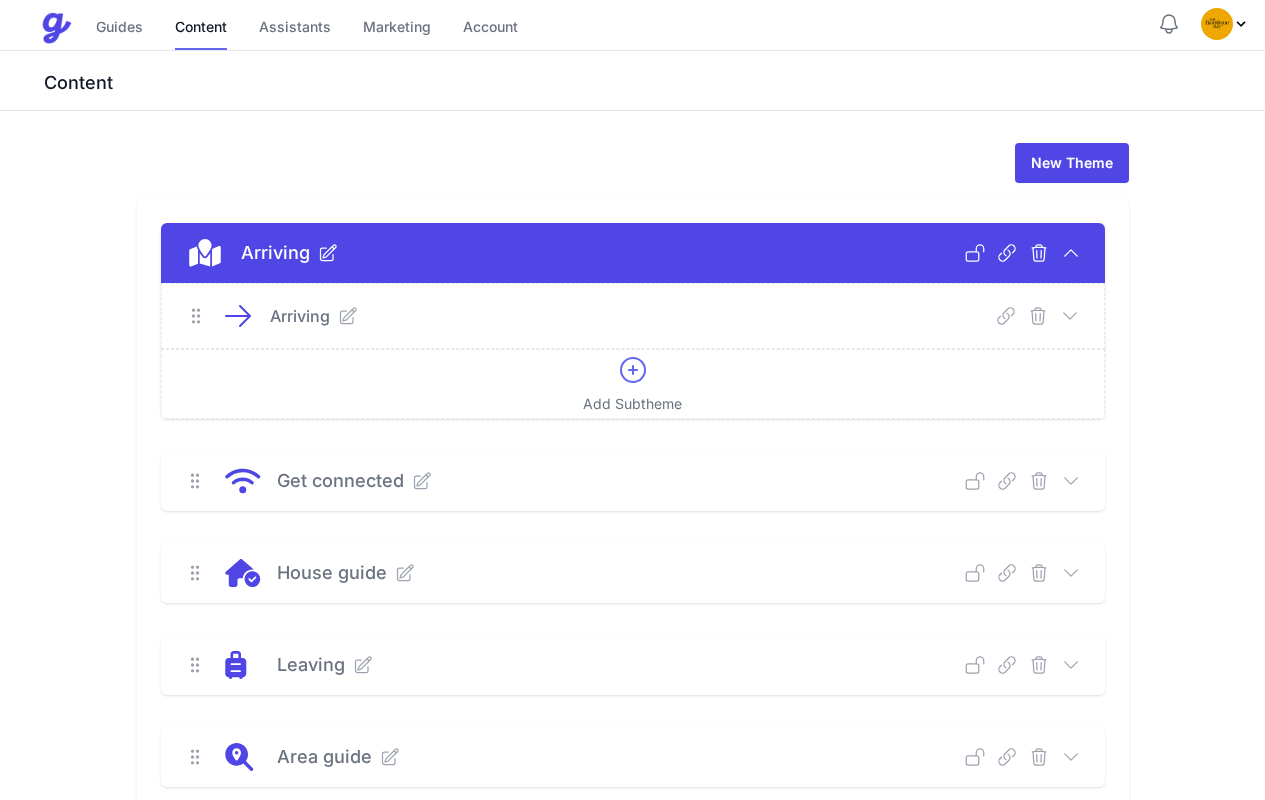 click 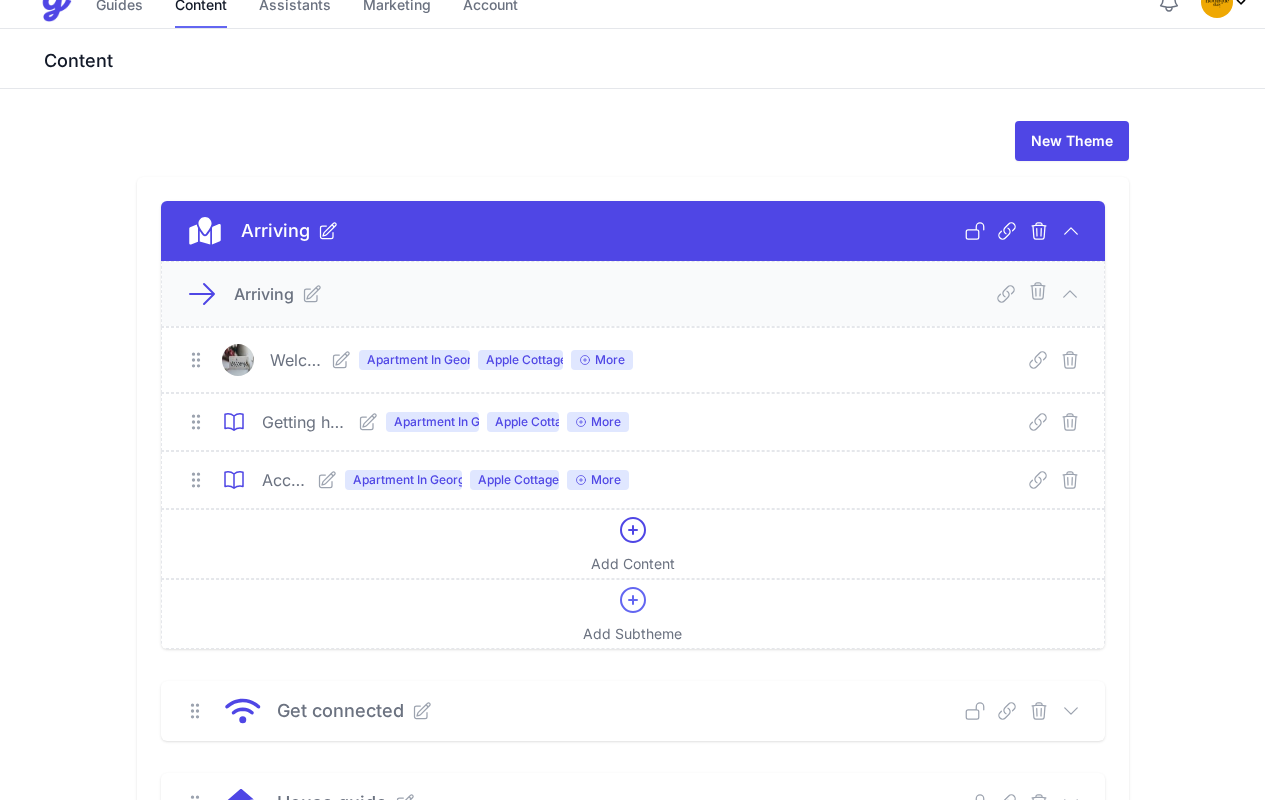 scroll, scrollTop: 67, scrollLeft: 0, axis: vertical 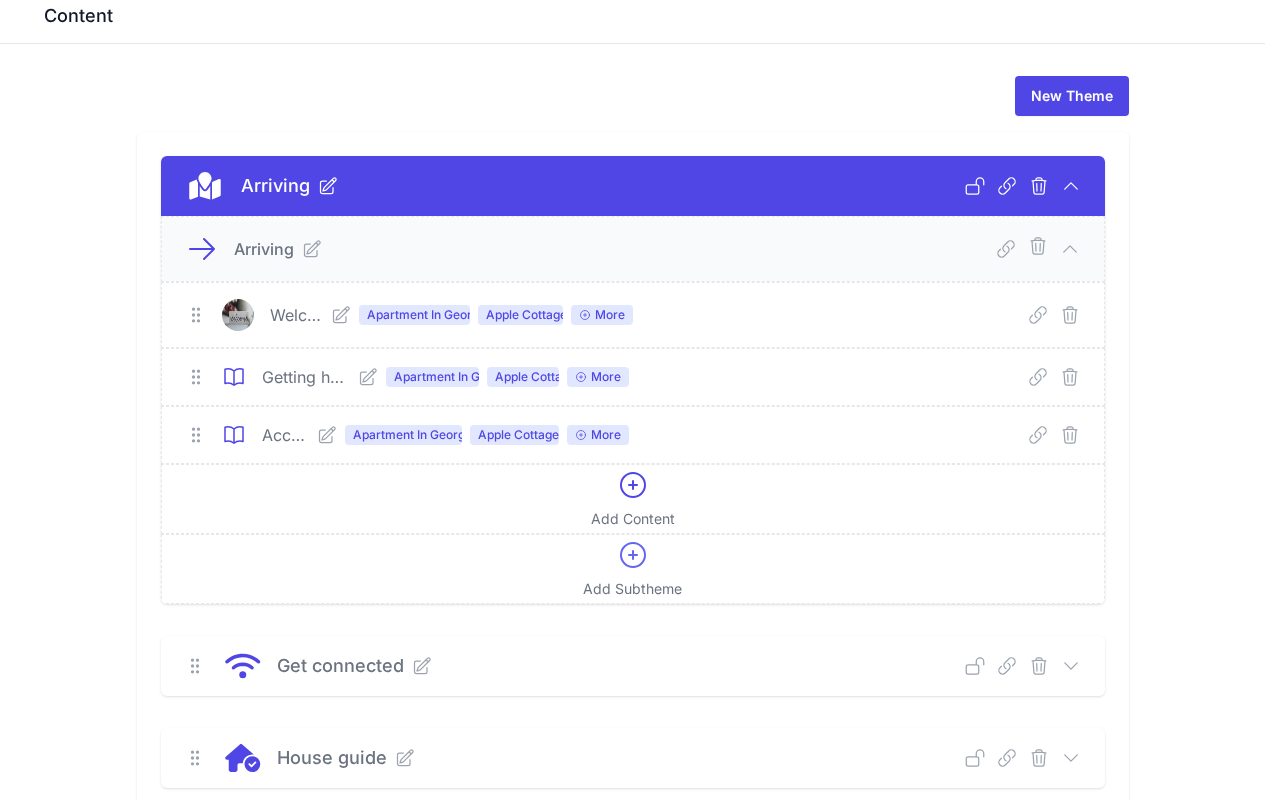 click 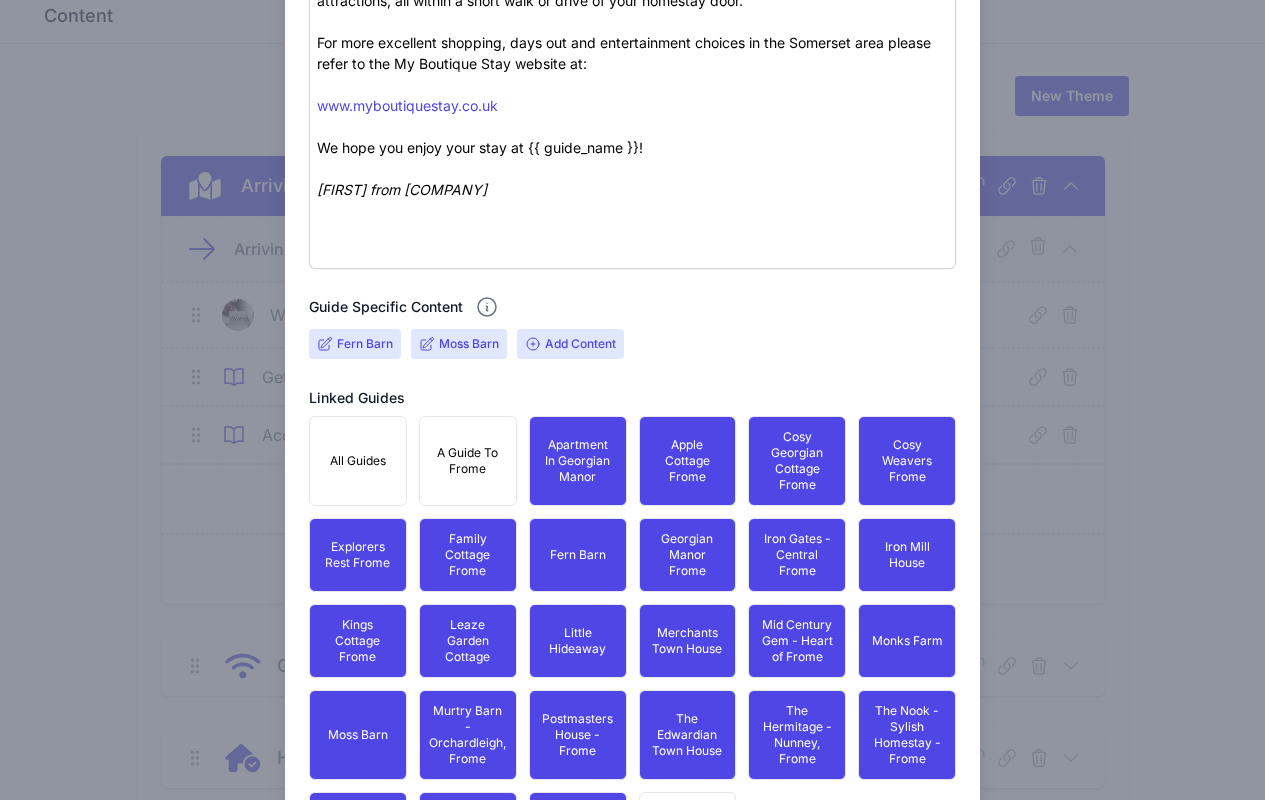 scroll, scrollTop: 1062, scrollLeft: 0, axis: vertical 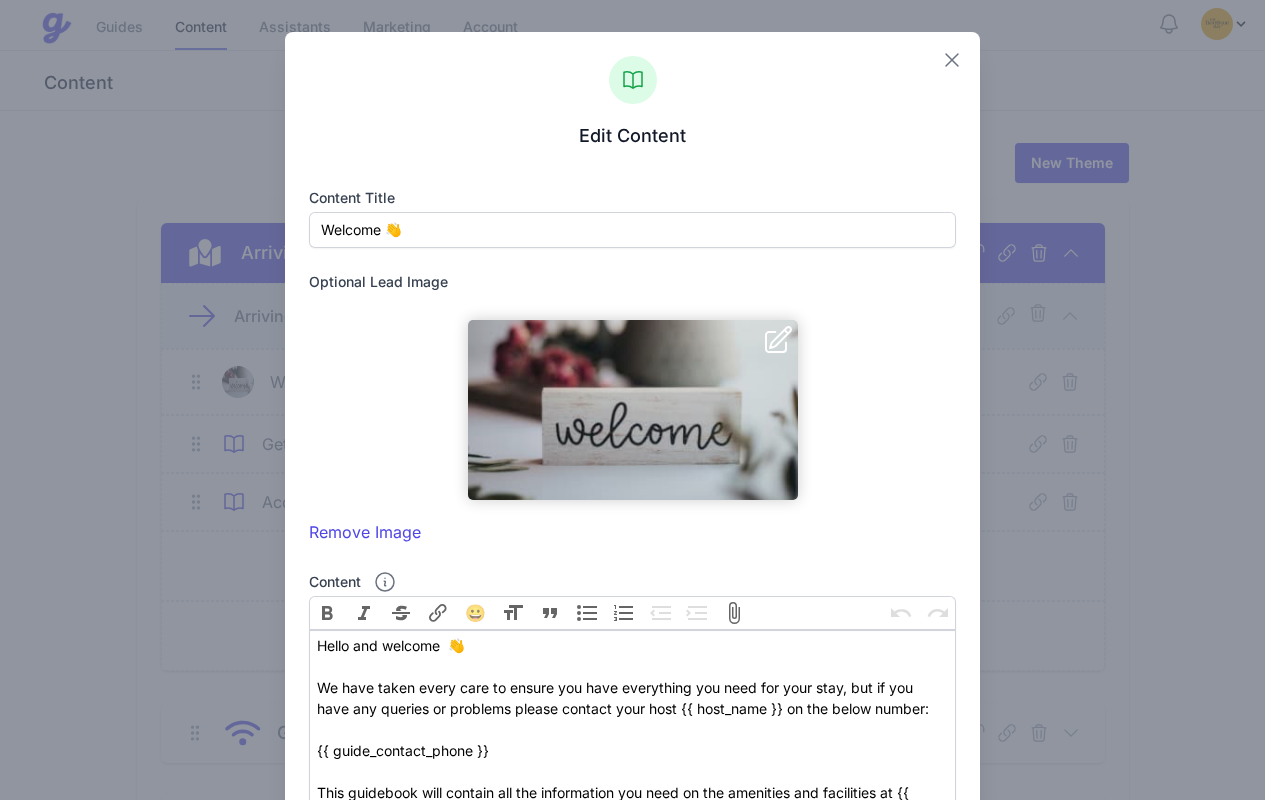 click 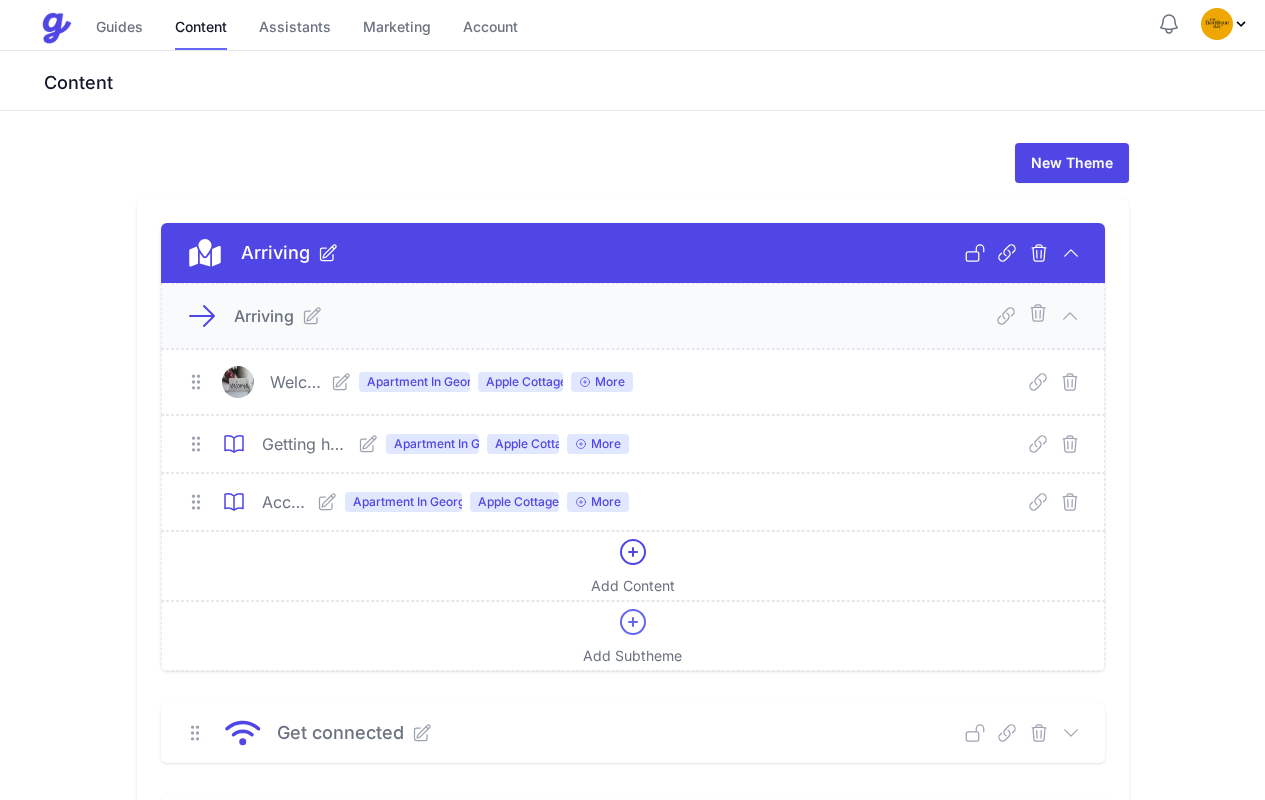 click 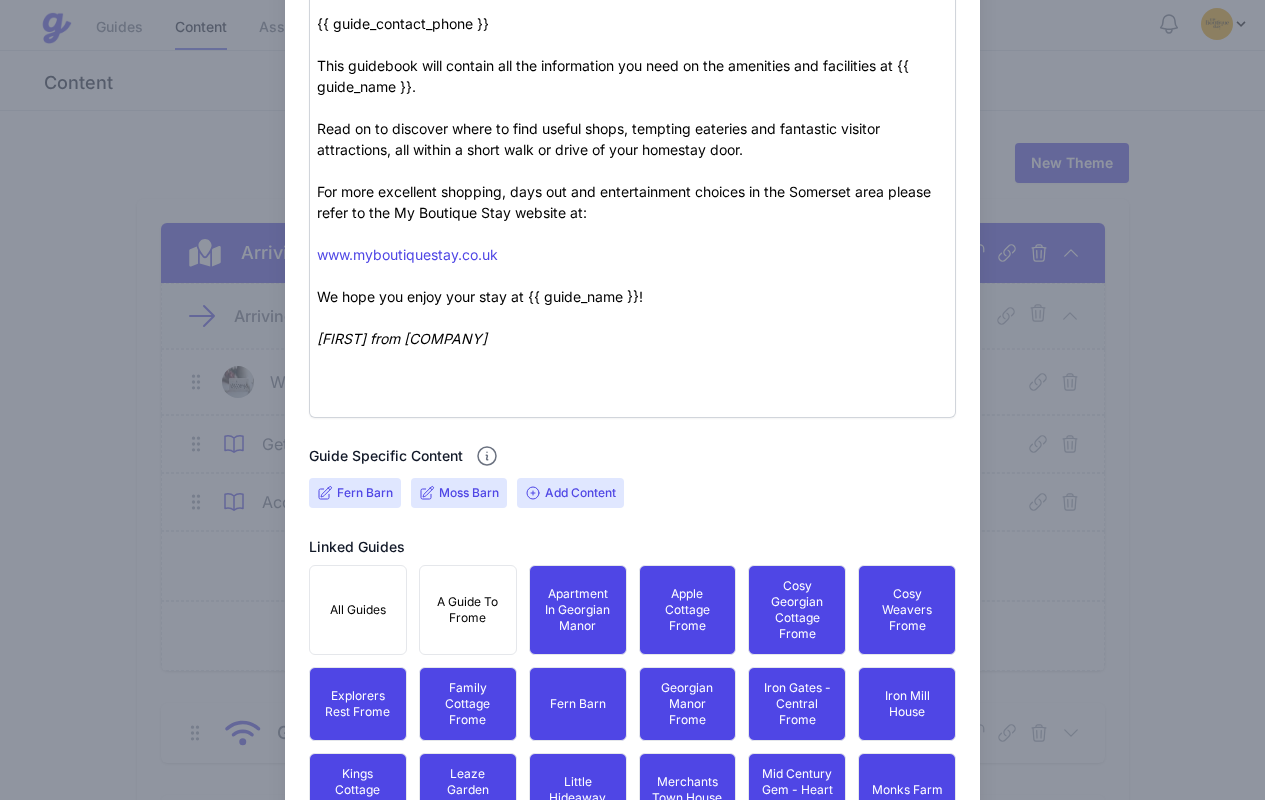scroll, scrollTop: 1062, scrollLeft: 0, axis: vertical 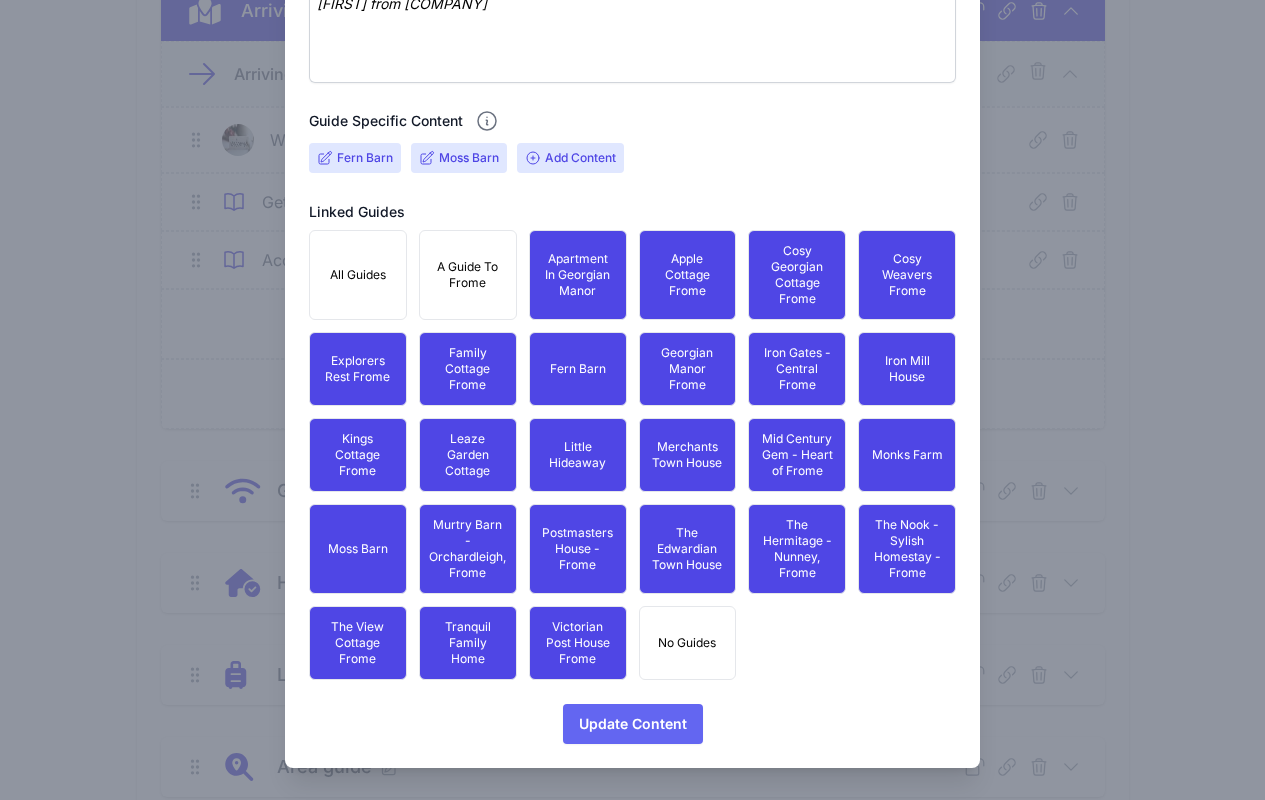 click on "Update Content" at bounding box center [633, 724] 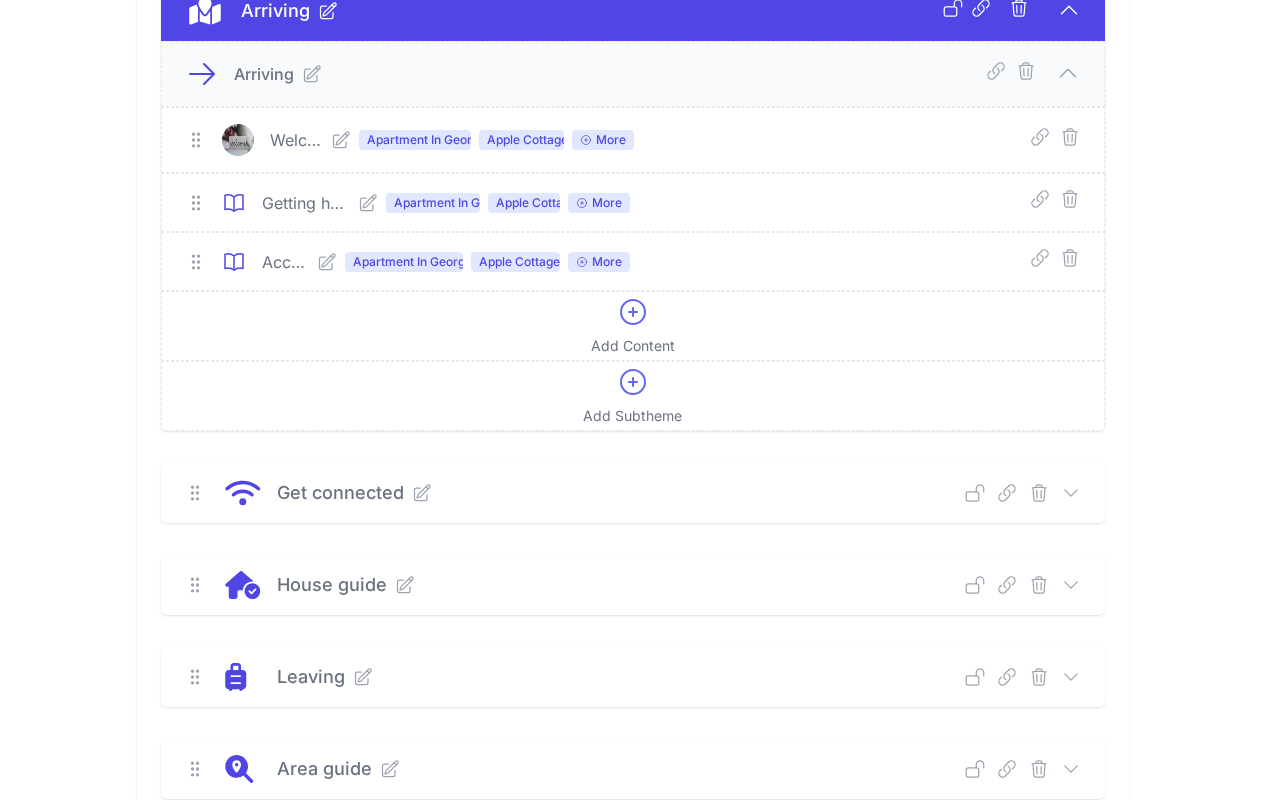 click 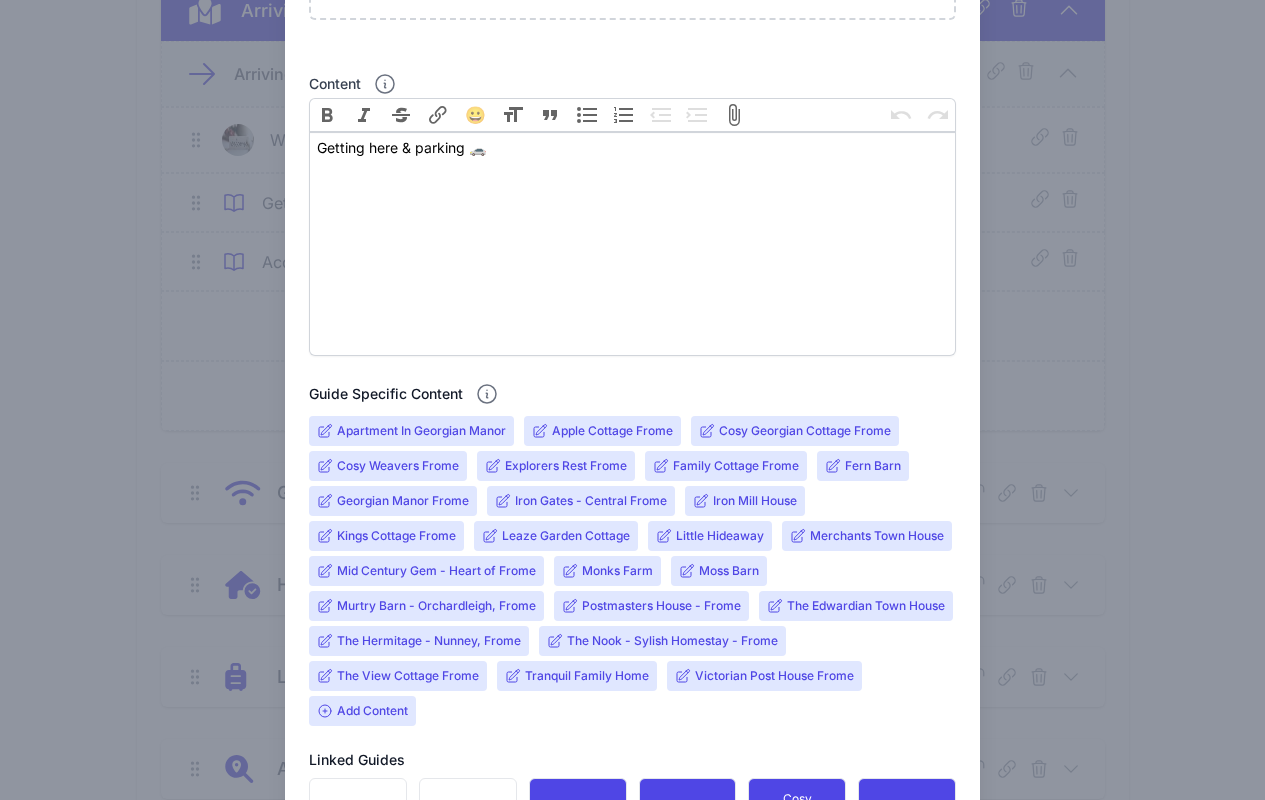 scroll, scrollTop: 578, scrollLeft: 0, axis: vertical 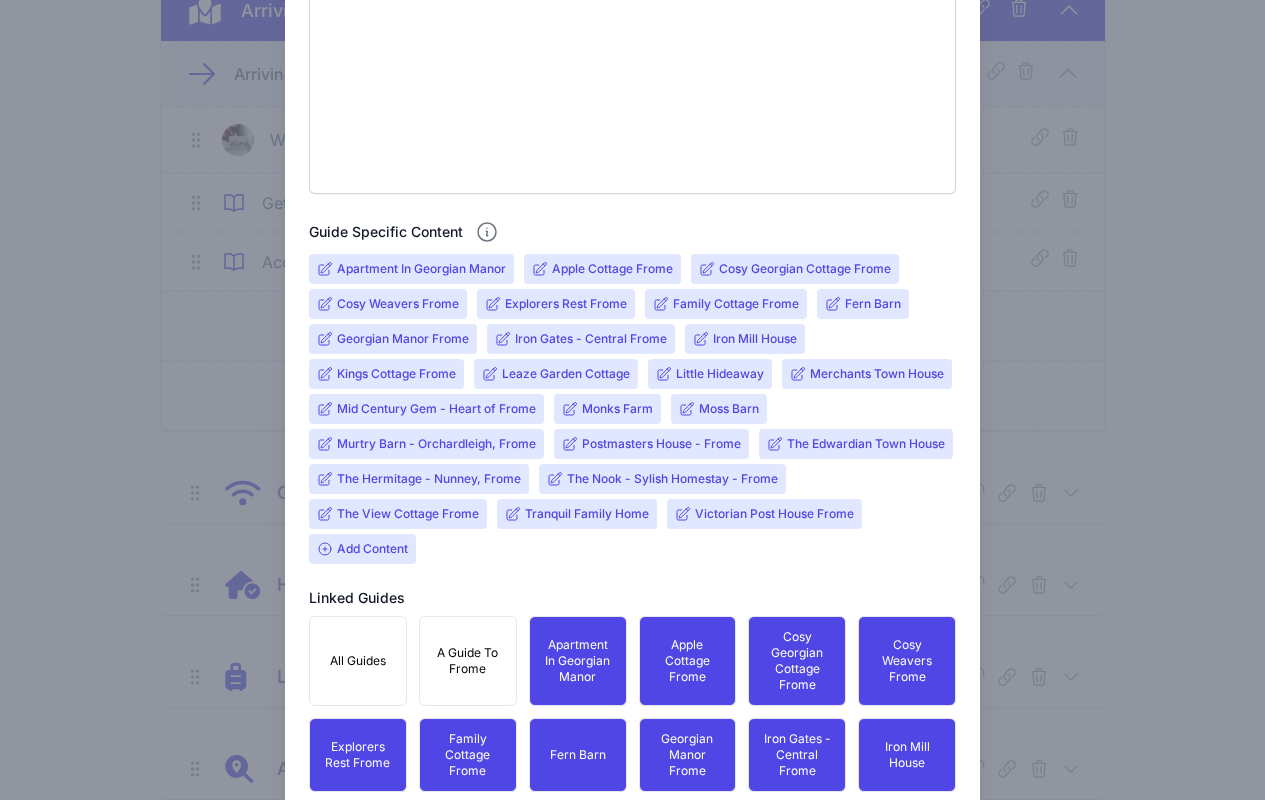 click on "Apartment In Georgian Manor" at bounding box center [421, 269] 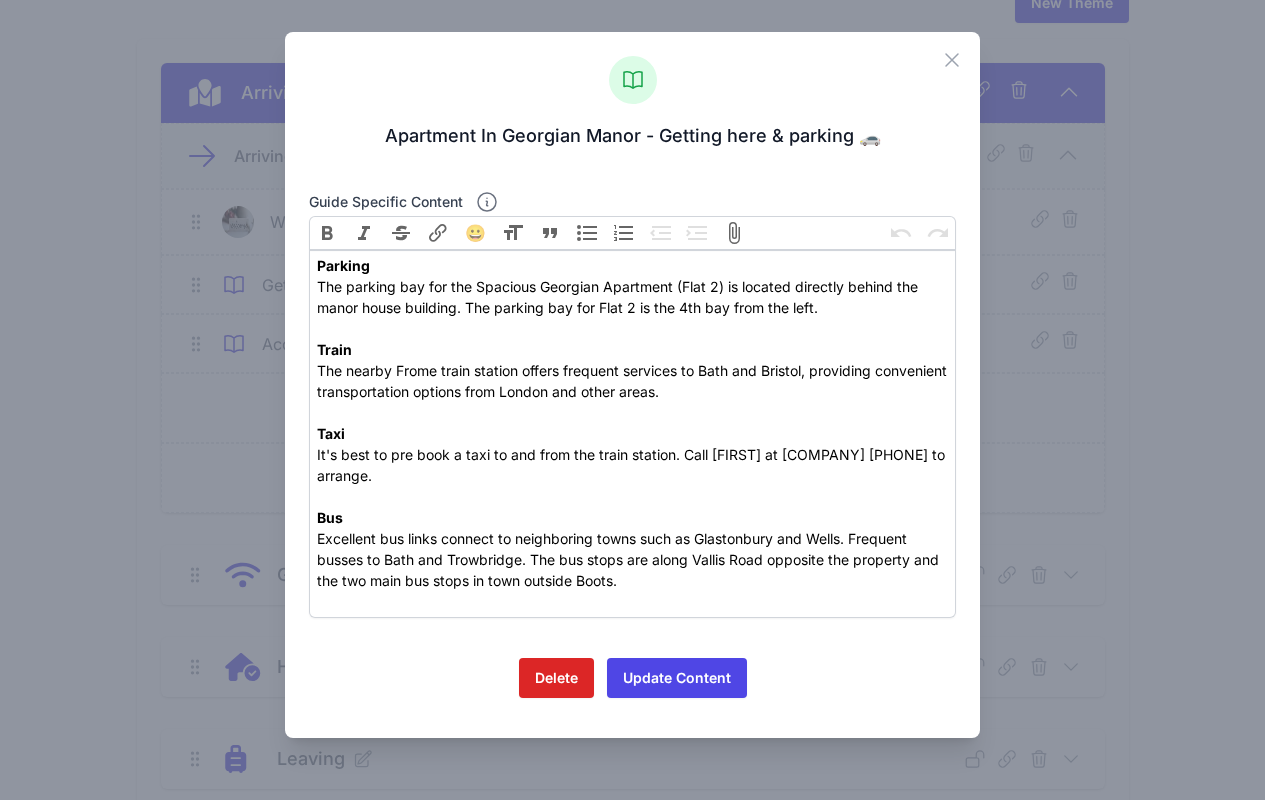 scroll, scrollTop: 164, scrollLeft: 0, axis: vertical 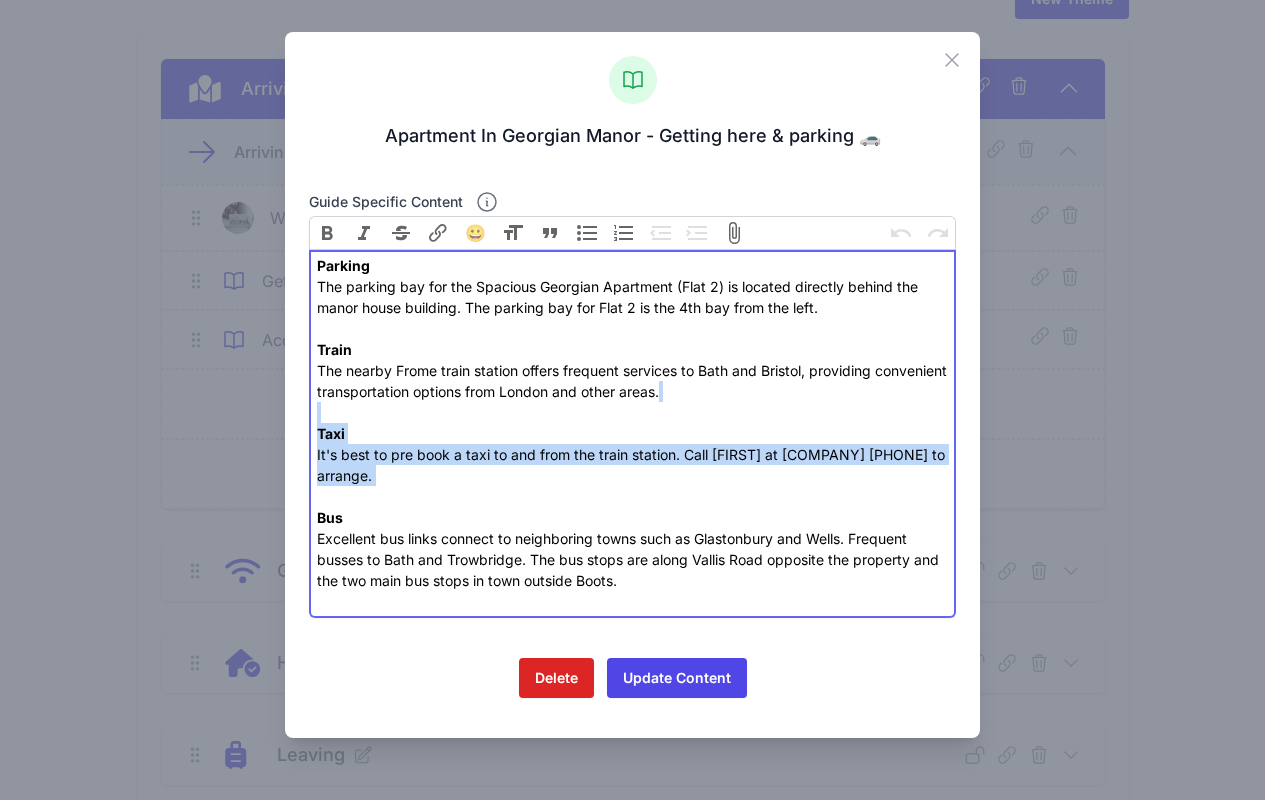 drag, startPoint x: 443, startPoint y: 484, endPoint x: 314, endPoint y: 414, distance: 146.76852 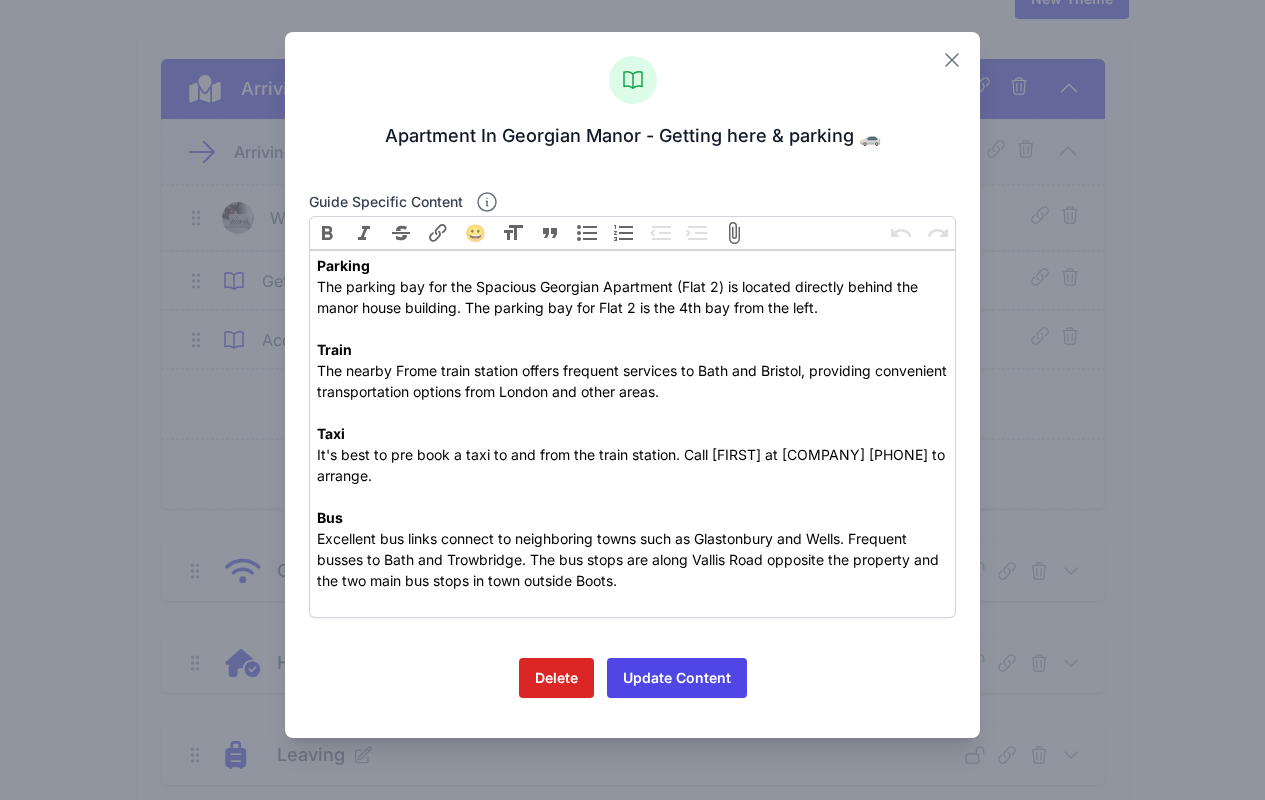 click 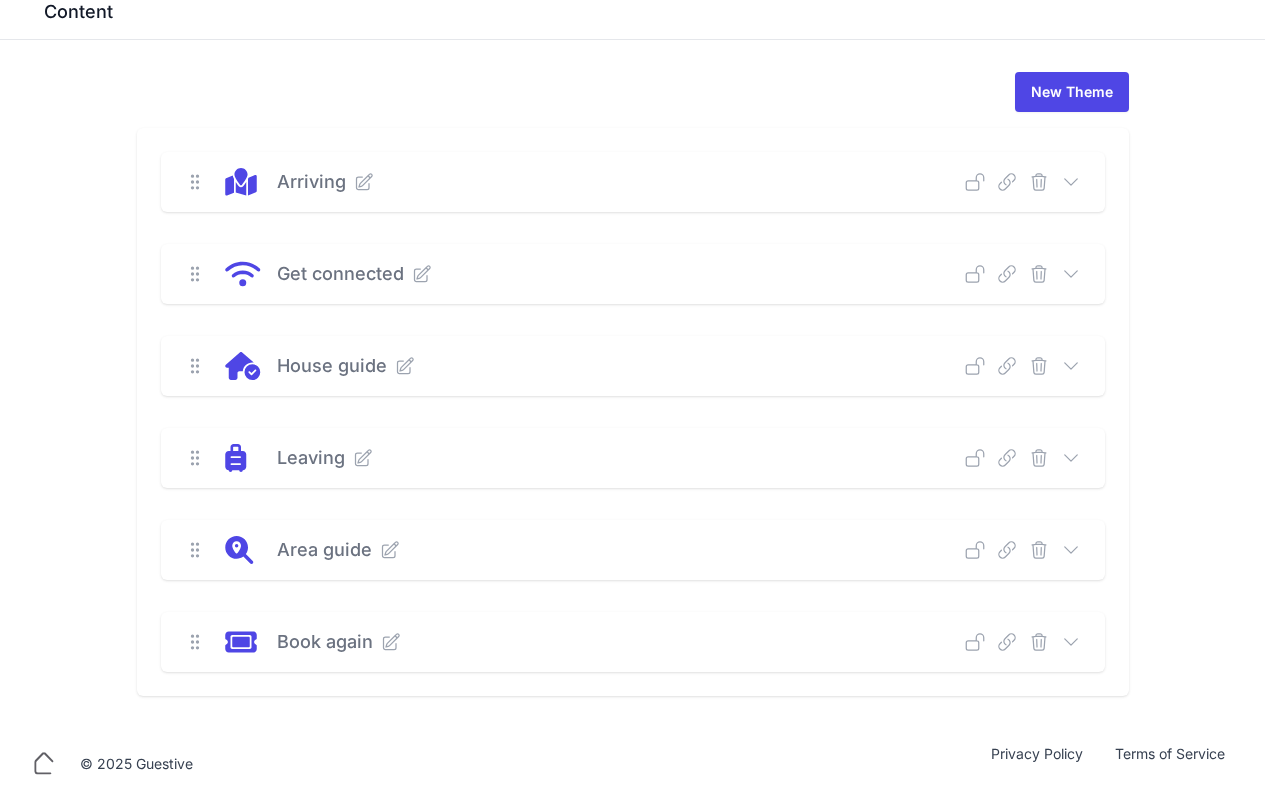click 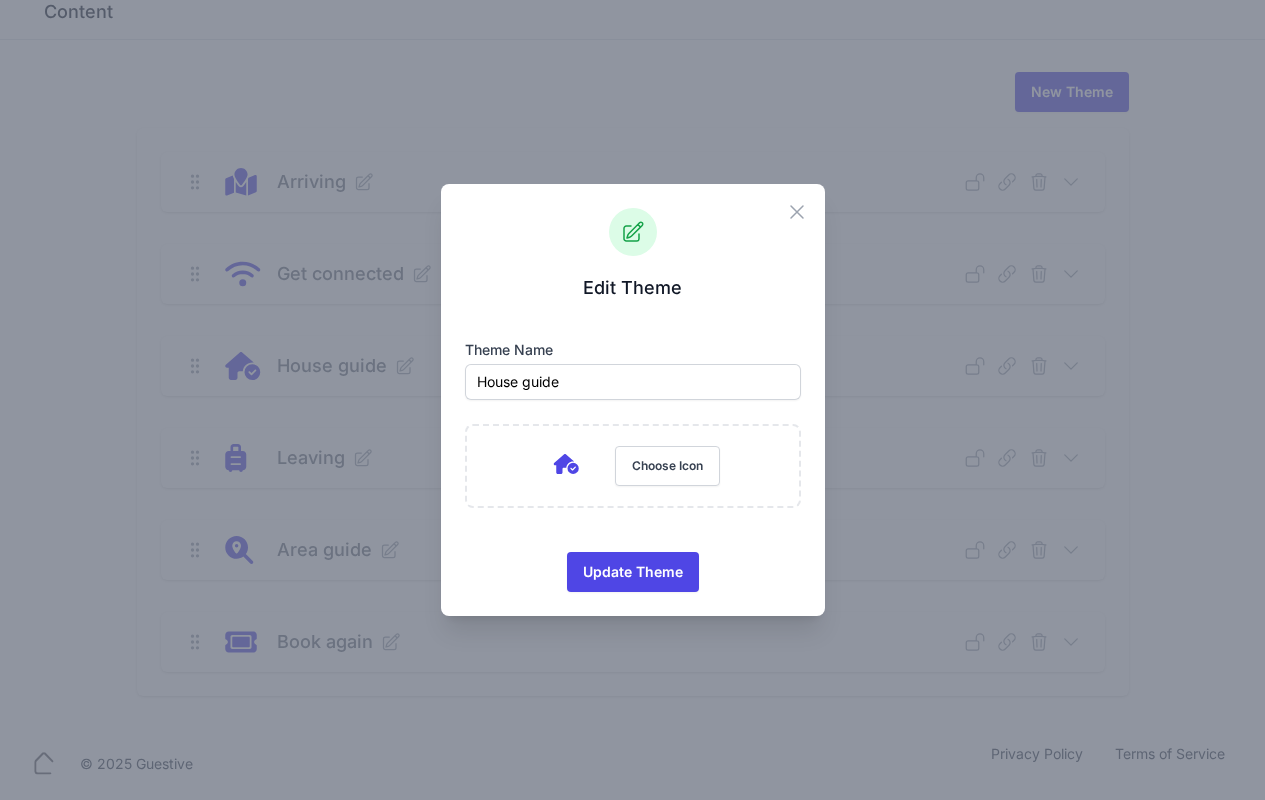 click on "Close
Edit Theme
Theme name
House guide
M320.7 352c8.1-89.7 83.5-160 175.3-160c8.9 0 17.6.7 26.1 1.9L309.5 7c-6-5-14-7-21-7s-15 1-22 8L10 231.5c-7 7-10 15-10 24c0 18 14 32.1 32 32.1h32v69.7c-.1.9-.1 1.8-.1 2.8V472c0 22.1 17.9 40 40 40h16c1.2 0 2.4-.1 3.6-.2c1.5.1 3 .2 4.5.2h56c22.1 0 40-17.9 40-40v-88c0-17.7 14.3-32 32-32h64.7zM640 368a144 144 0 1 0-288 0a144 144 0 1 0 288 0zm-76.7-43.3c6.2 6.2 6.2 16.4 0 22.6l-72 72c-6.2 6.2-16.4 6.2-22.6 0l-40-40c-6.2-6.2-6.2-16.4 0-22.6s16.4-6.2 22.6 0l28.7 28.7l60.7-60.7c6.2-6.2 16.4-6.2 22.6 0z
Choose Icon
34
Update Theme Icons/spinner
Processing..." at bounding box center (632, 400) 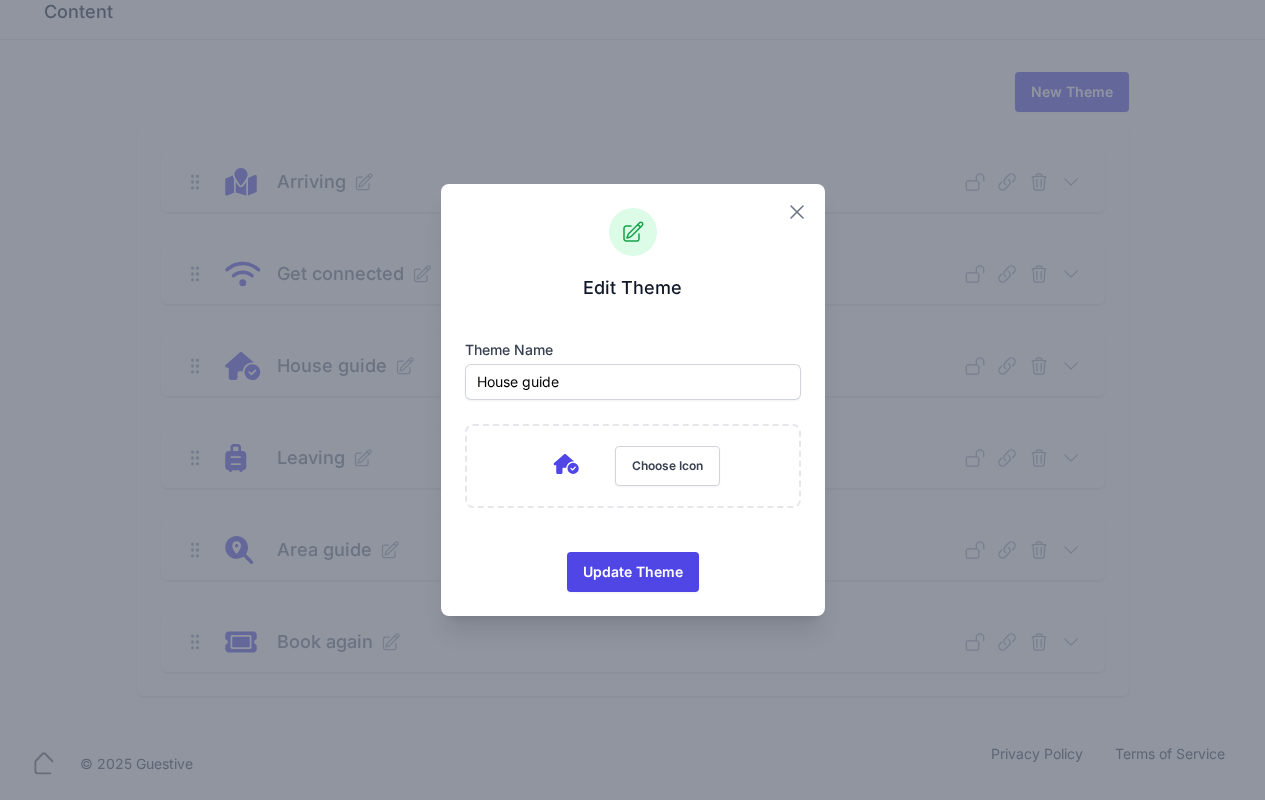 click 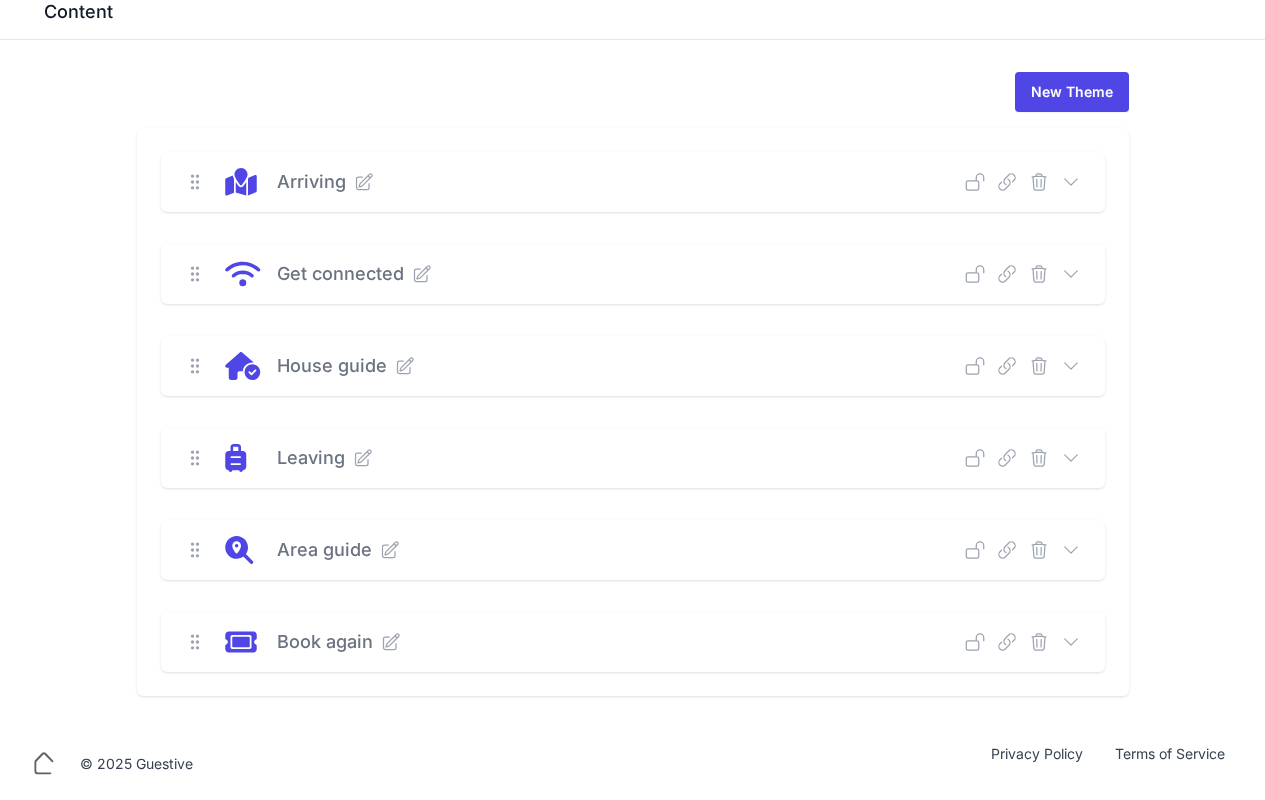scroll, scrollTop: 0, scrollLeft: 0, axis: both 